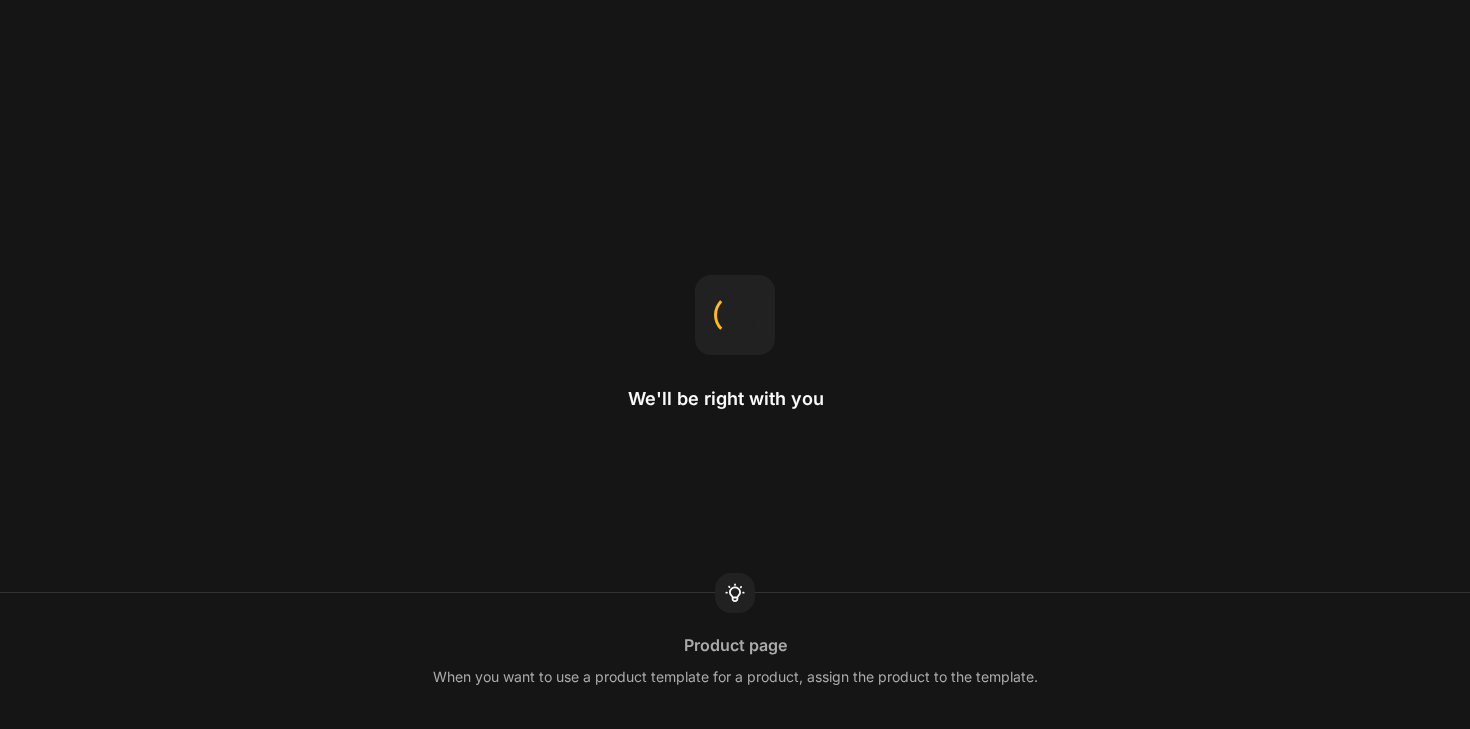 scroll, scrollTop: 0, scrollLeft: 0, axis: both 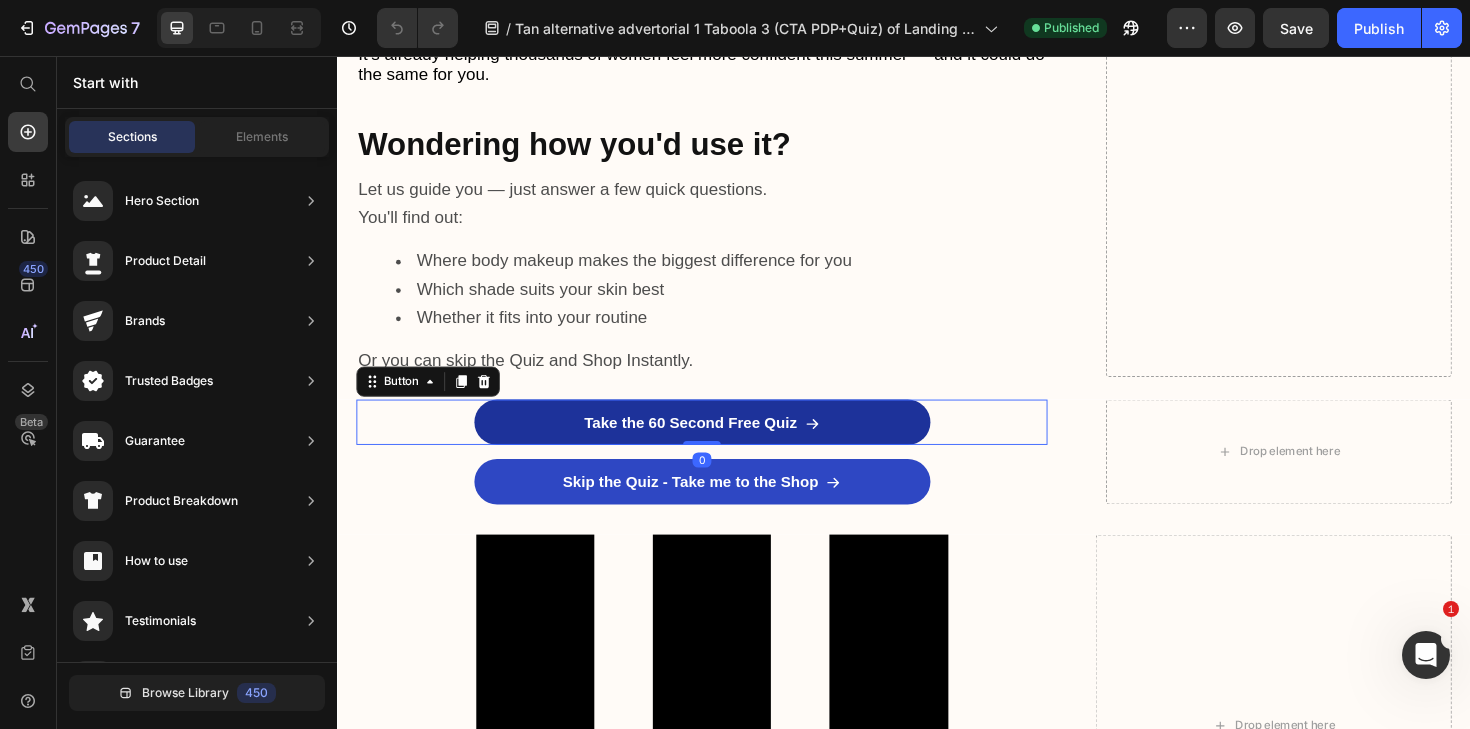 click 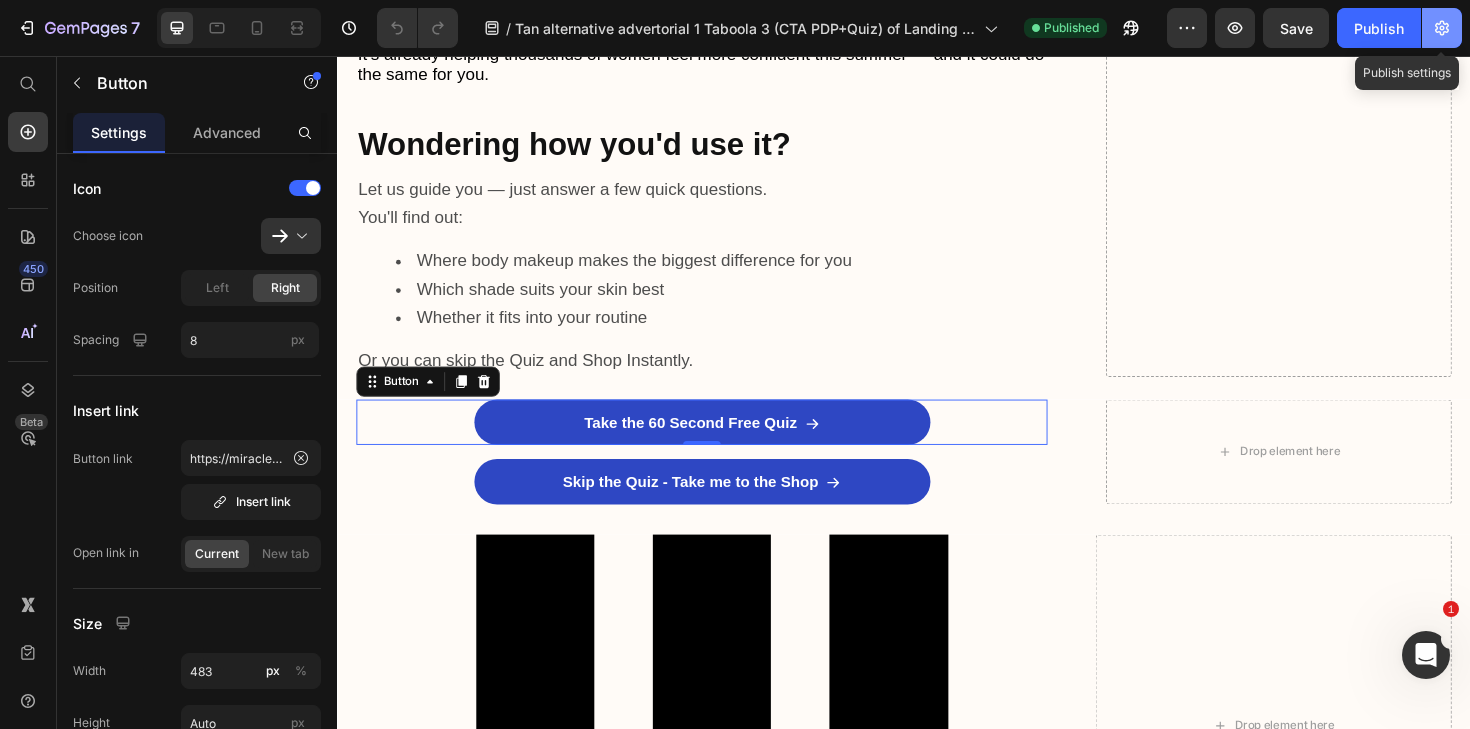 click 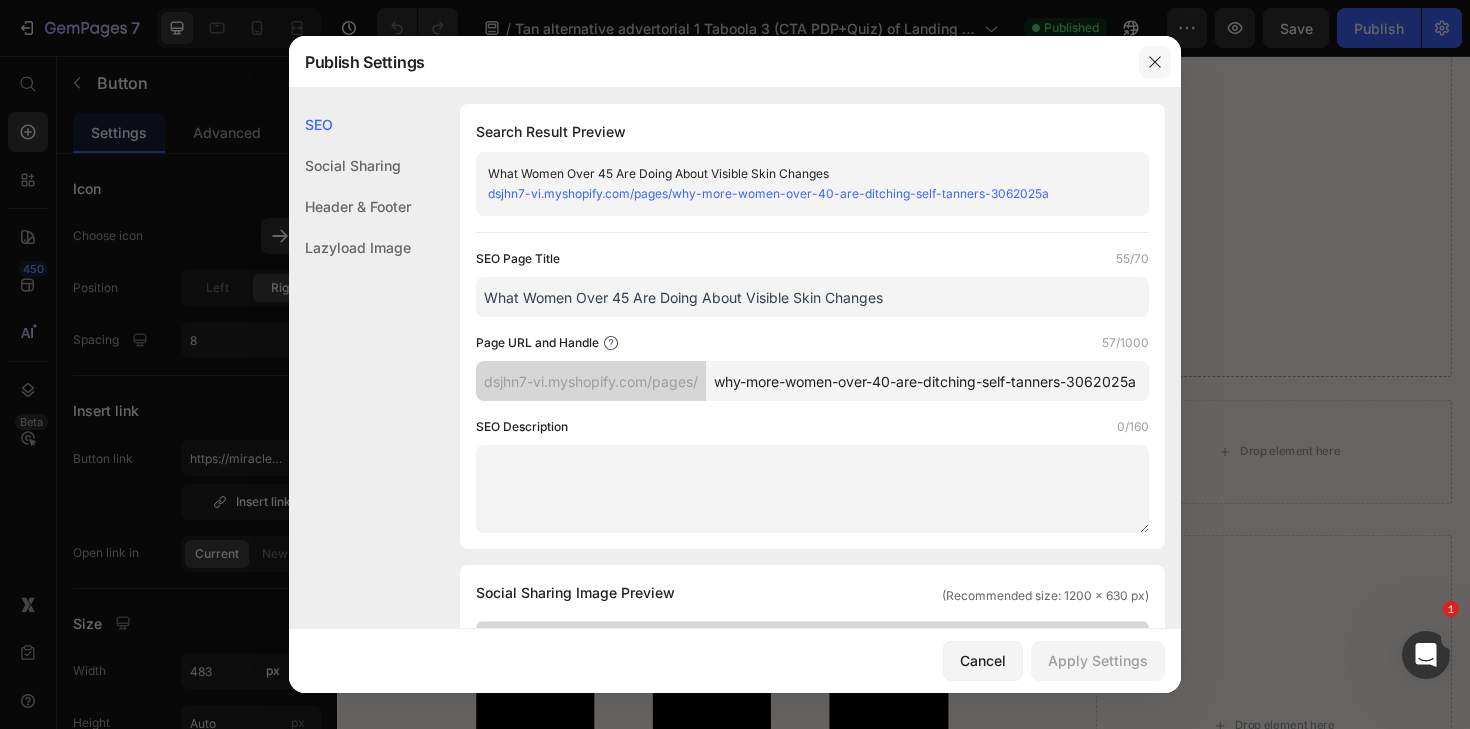 click at bounding box center (1155, 62) 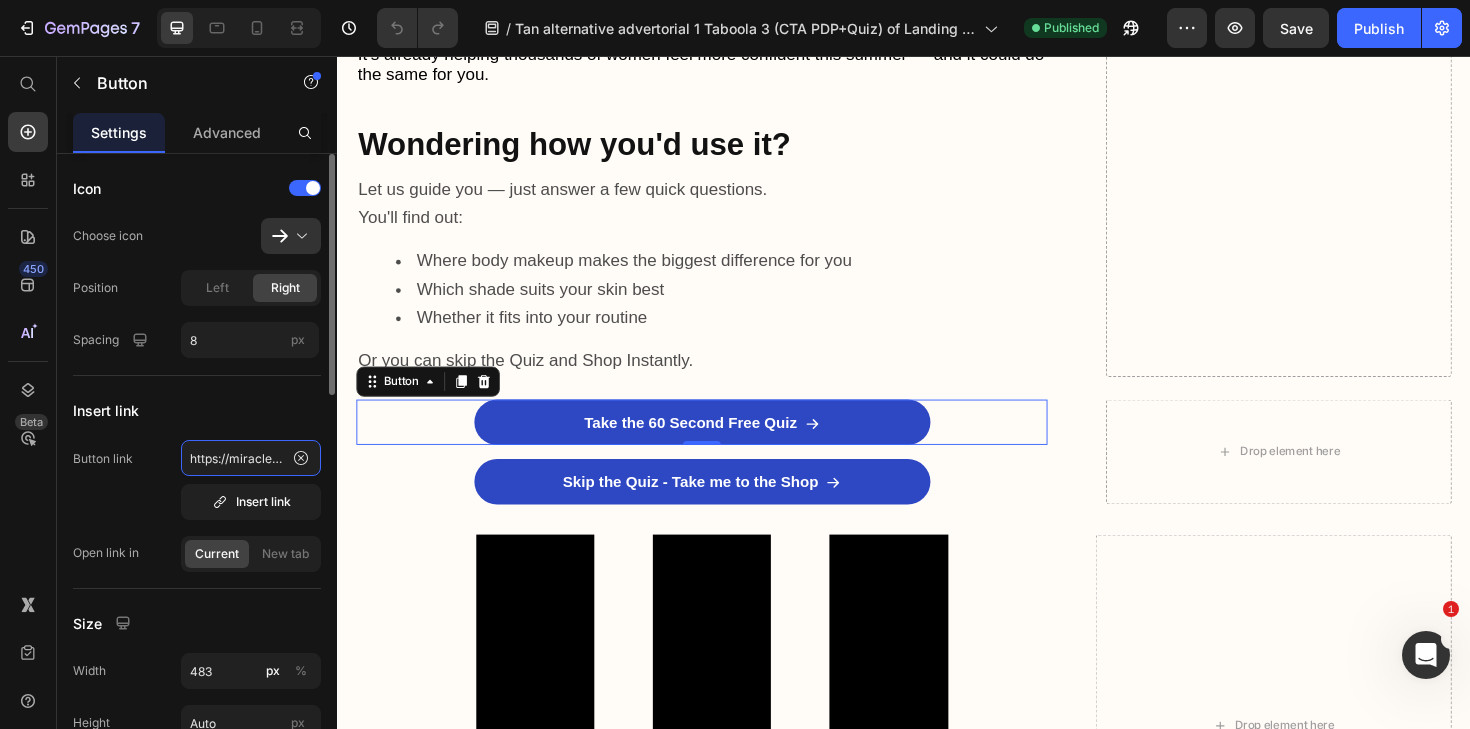 click on "https://miracledeparis.com/pages/take-the-quiz-is-body-makeup-for-you-native" 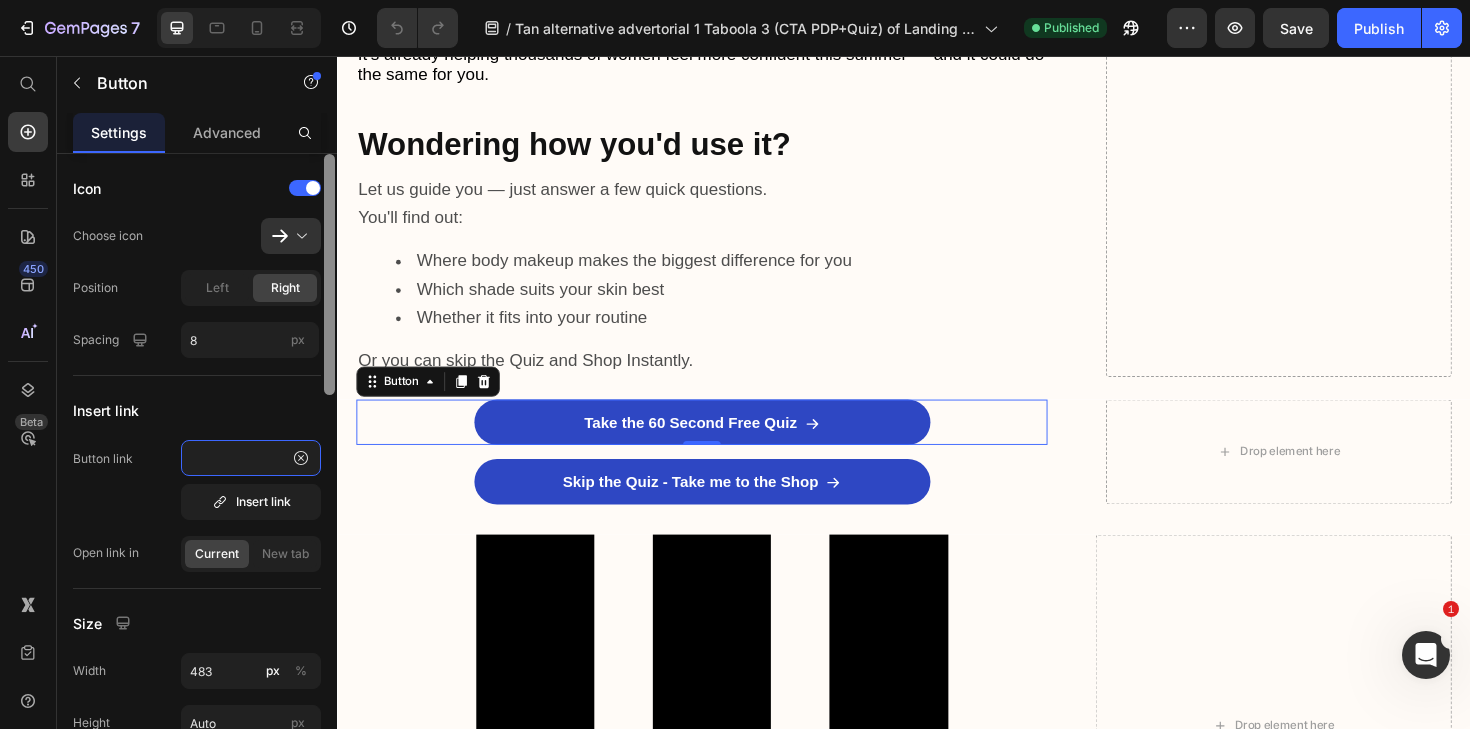scroll, scrollTop: 0, scrollLeft: 360, axis: horizontal 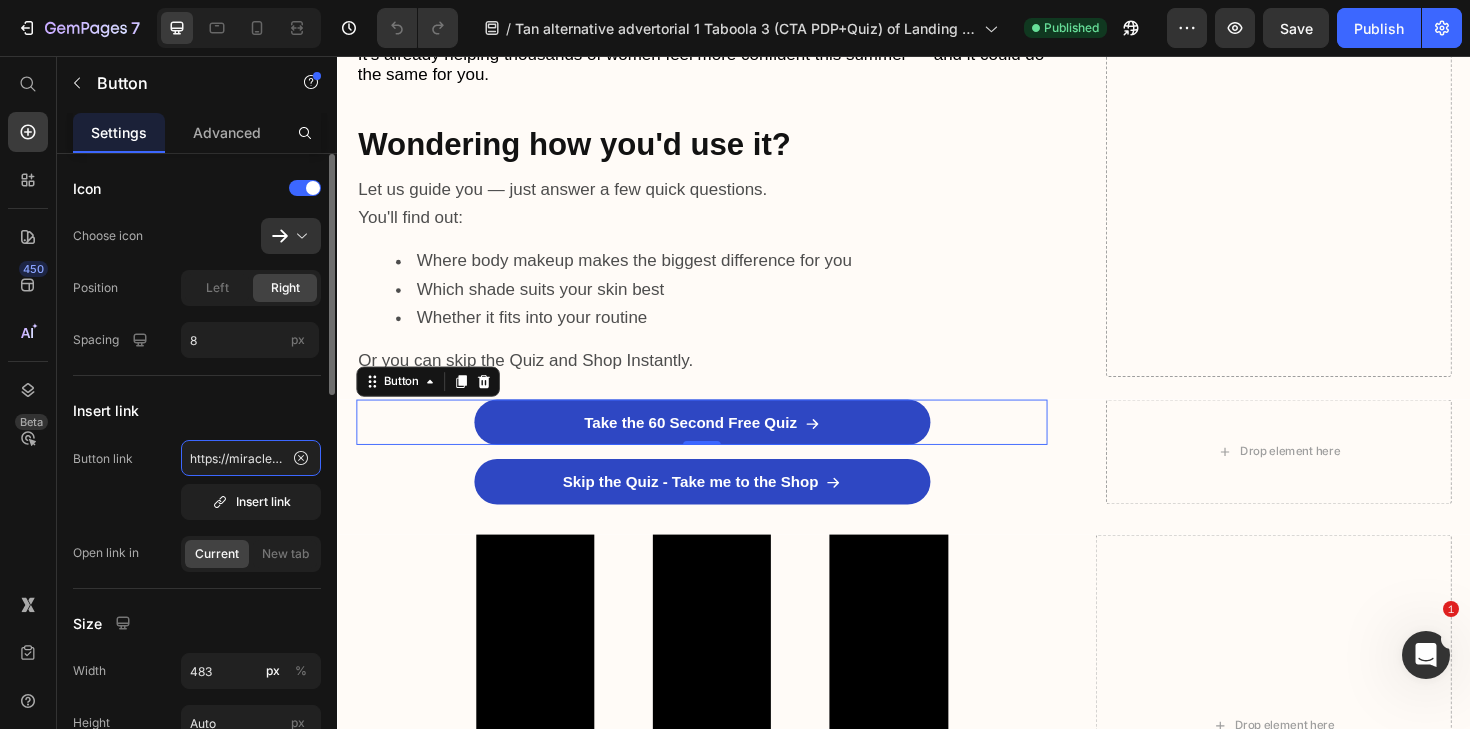 click on "https://miracledeparis.com/pages/take-the-quiz-is-body-makeup-for-you-native" 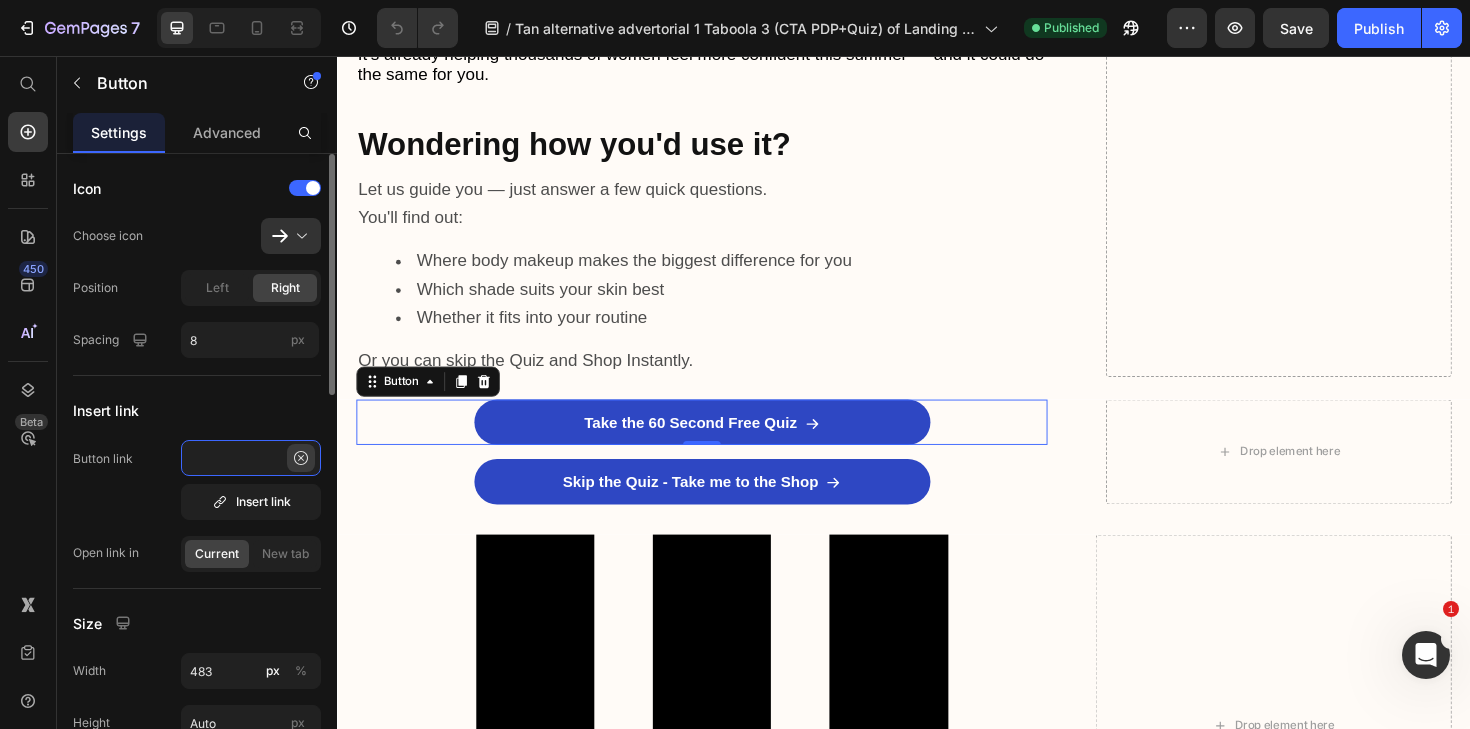 scroll, scrollTop: 0, scrollLeft: 360, axis: horizontal 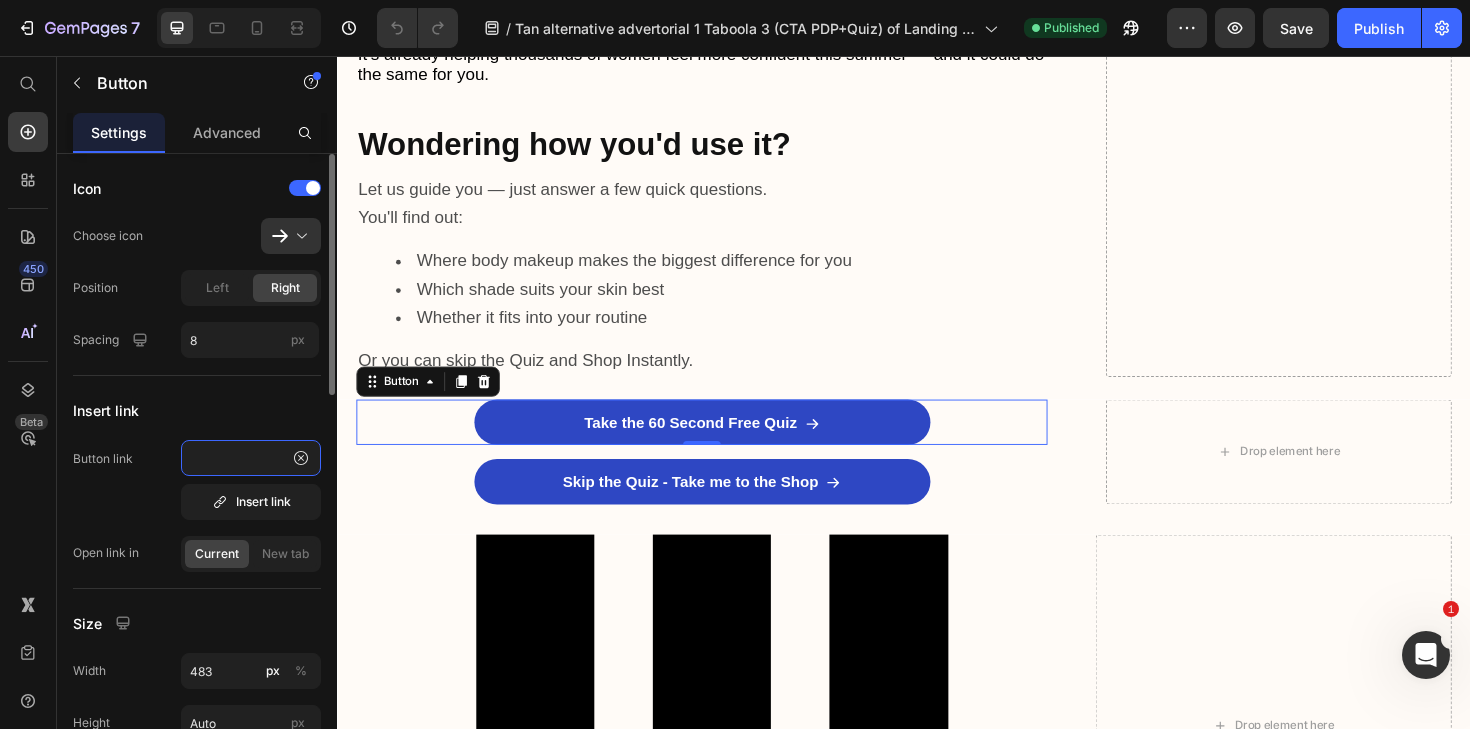 drag, startPoint x: 210, startPoint y: 461, endPoint x: 286, endPoint y: 462, distance: 76.00658 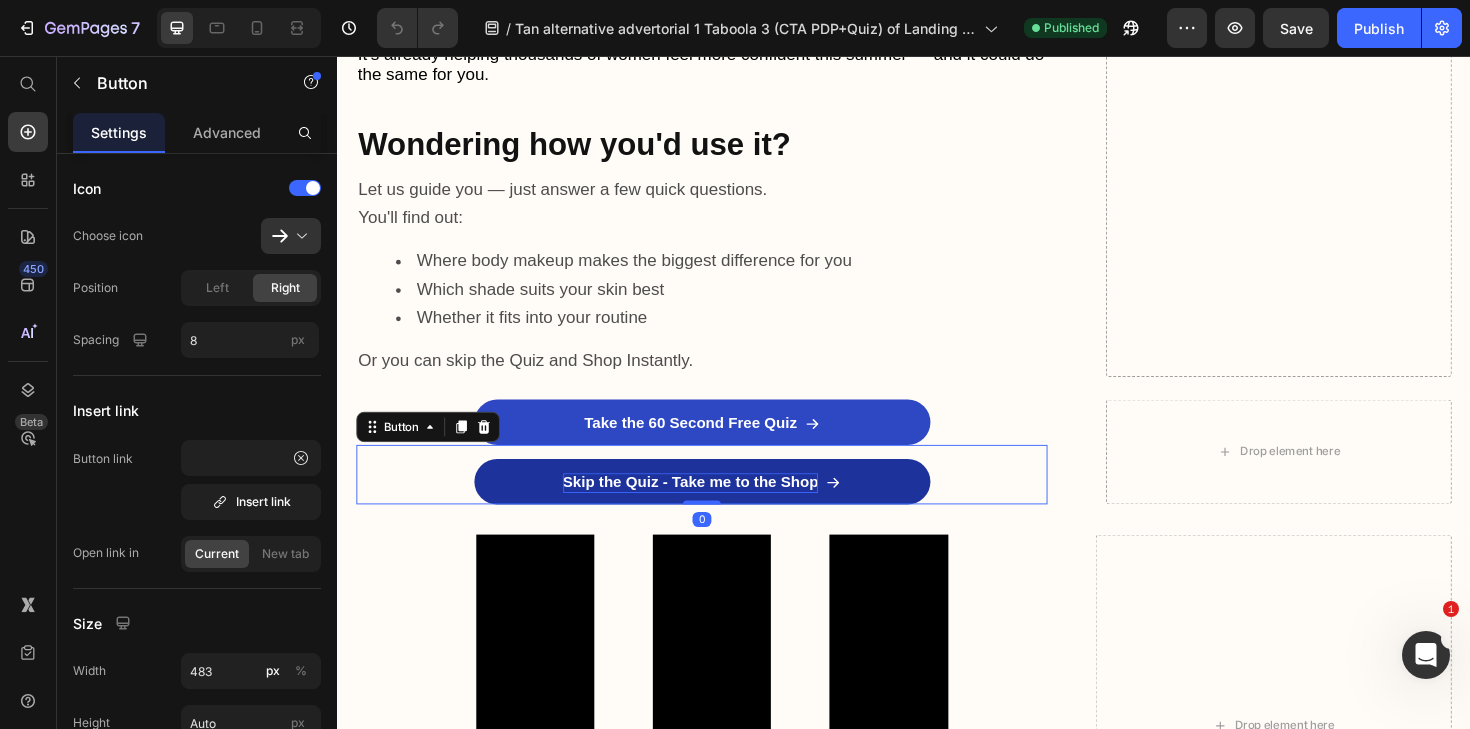 click on "Skip the Quiz - Take me to the Shop" at bounding box center [711, 508] 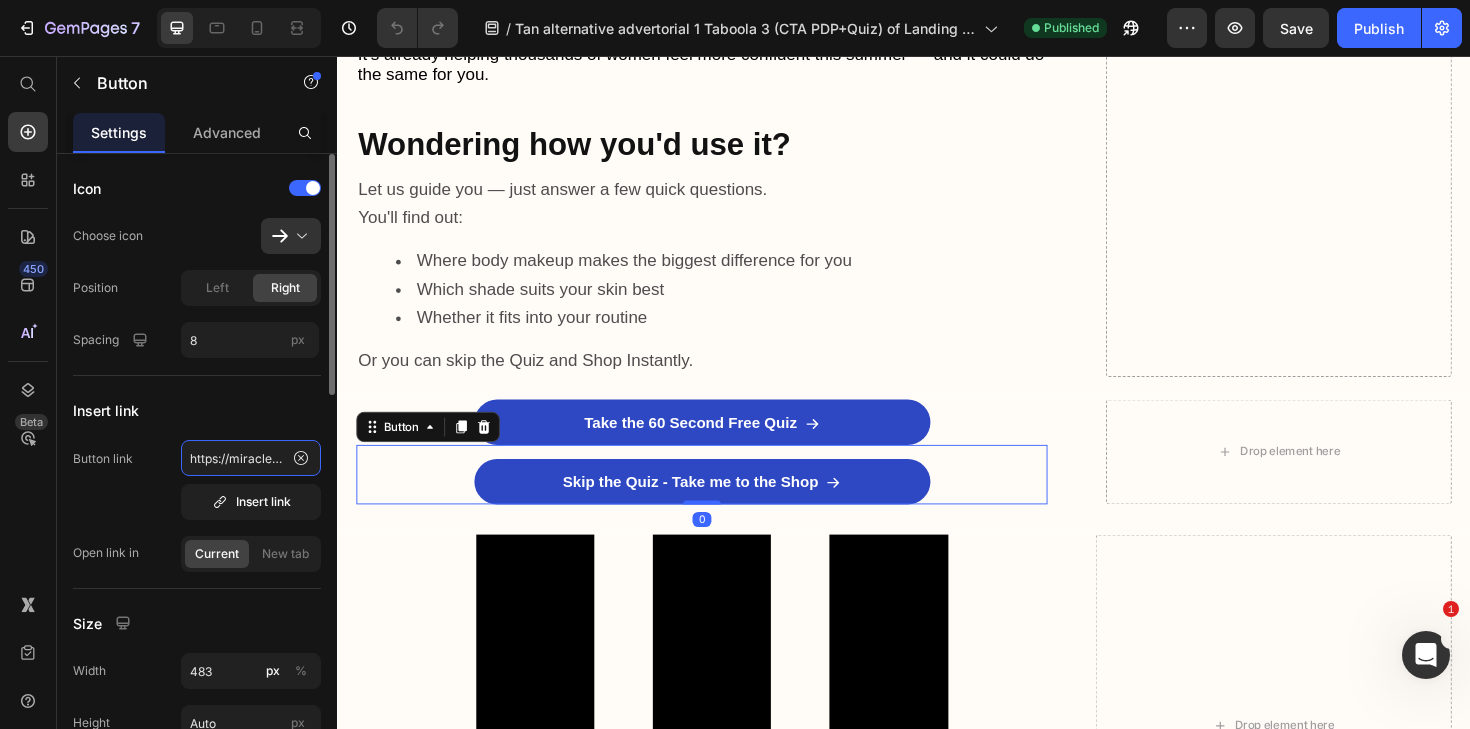 click on "https://miracledeparis.com/products/body-coverage-perfector" 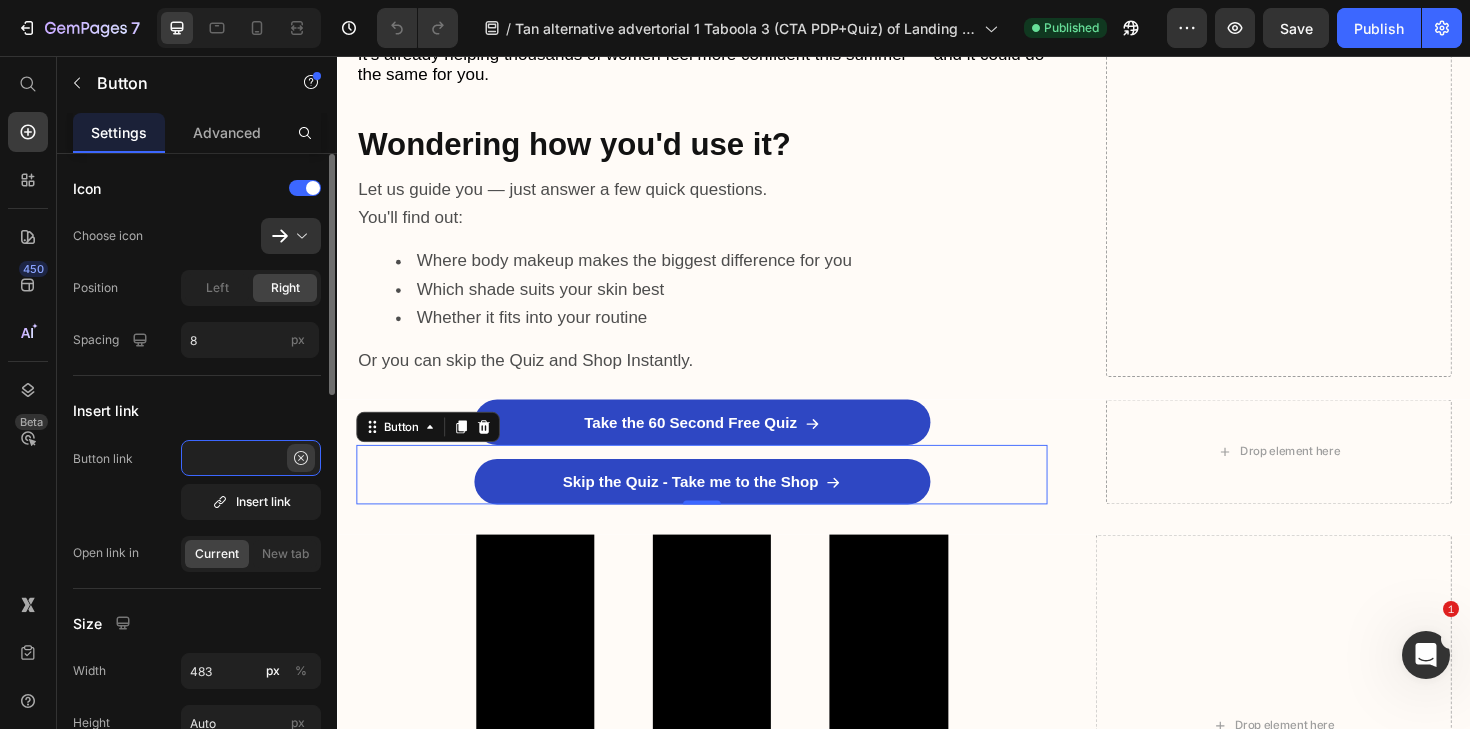 scroll, scrollTop: 0, scrollLeft: 258, axis: horizontal 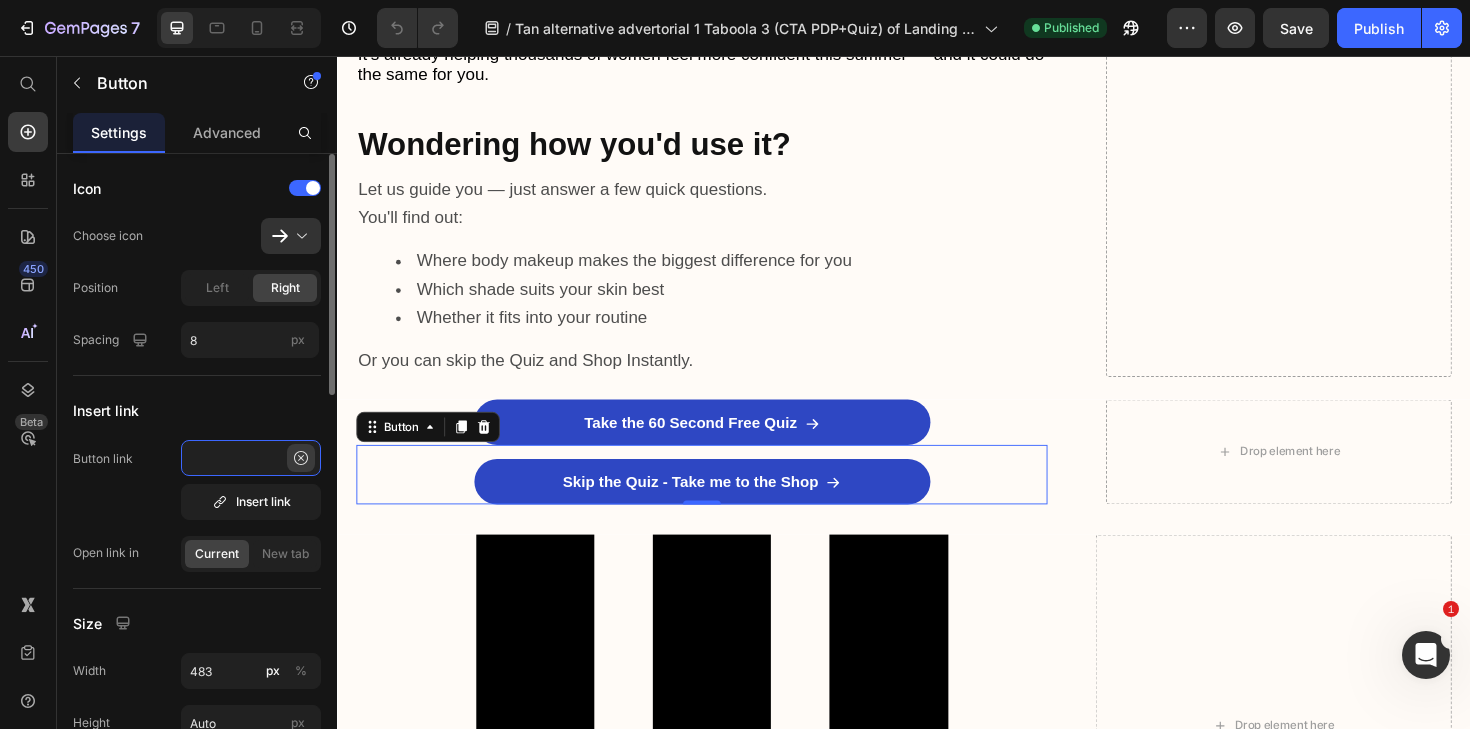 drag, startPoint x: 233, startPoint y: 456, endPoint x: 288, endPoint y: 459, distance: 55.081757 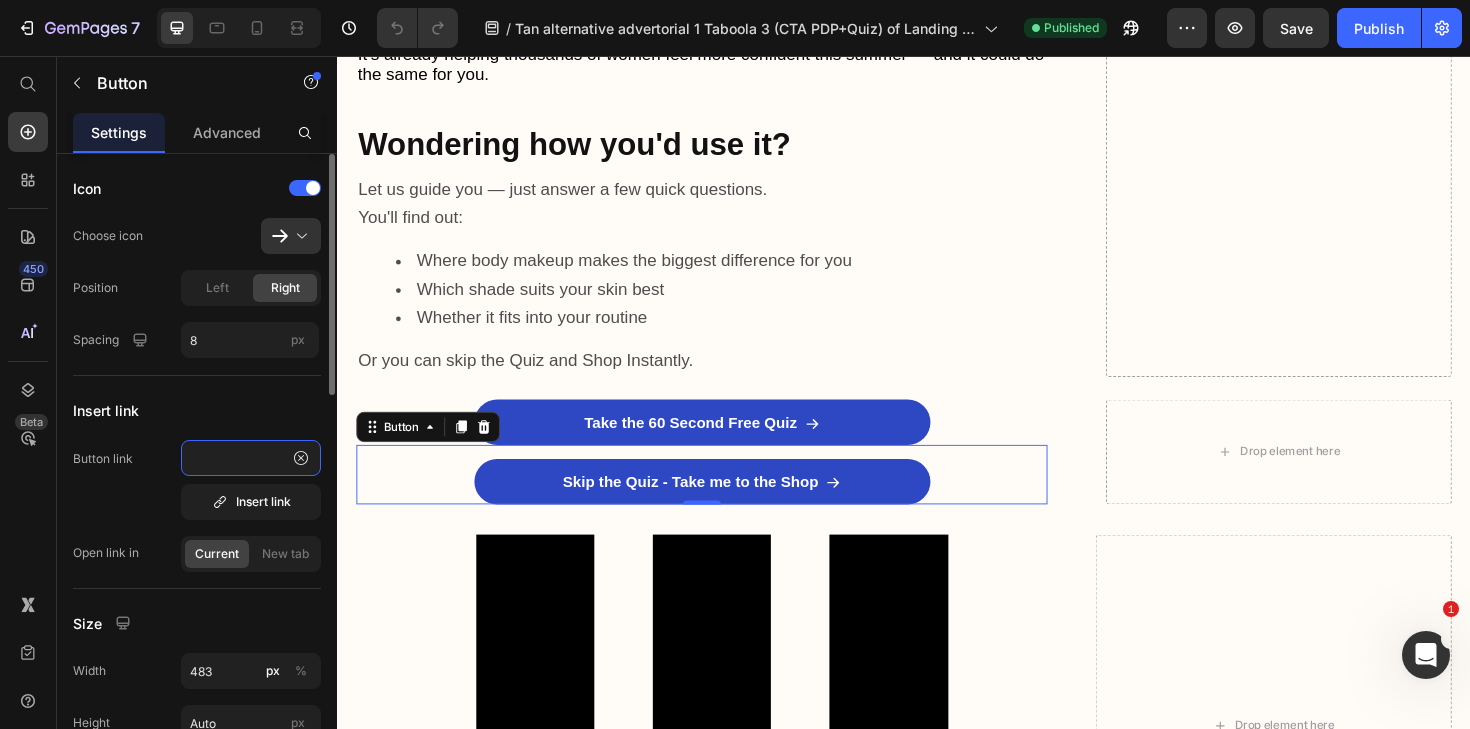click on "https://miracledeparis.com/products/body-coverage-perfector" 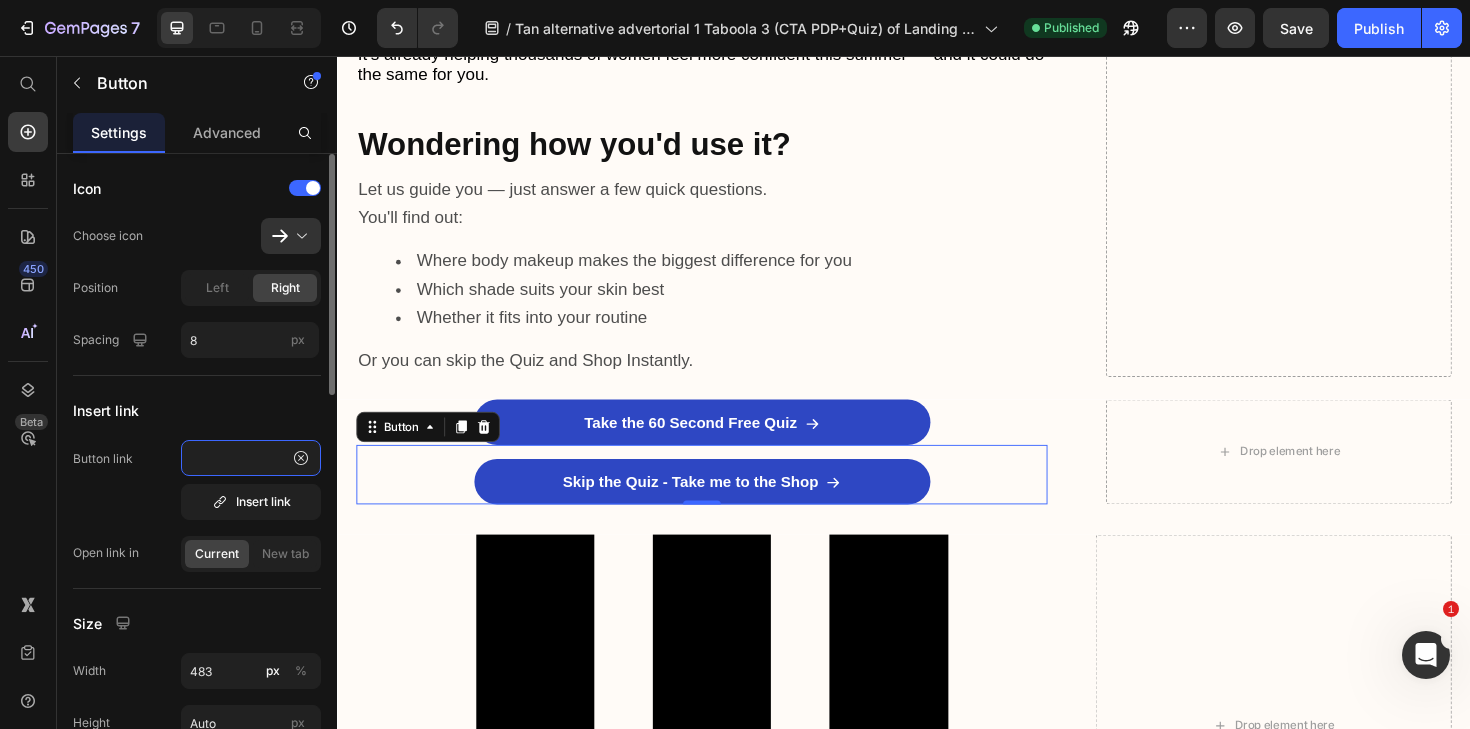 scroll, scrollTop: 0, scrollLeft: 346, axis: horizontal 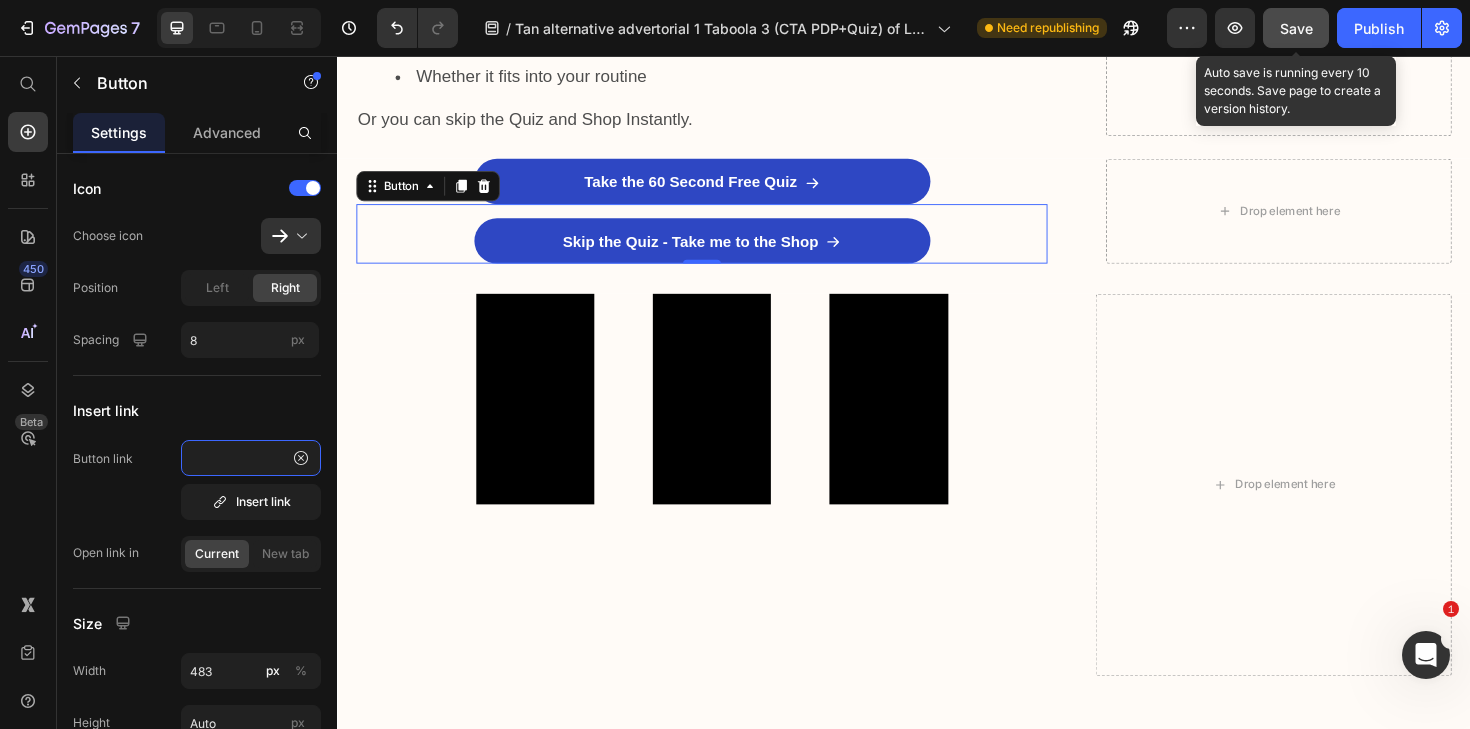 type on "https://miracledeparis.com/products/body-coverage-perfector?utm_source=tab-adv-3062025A" 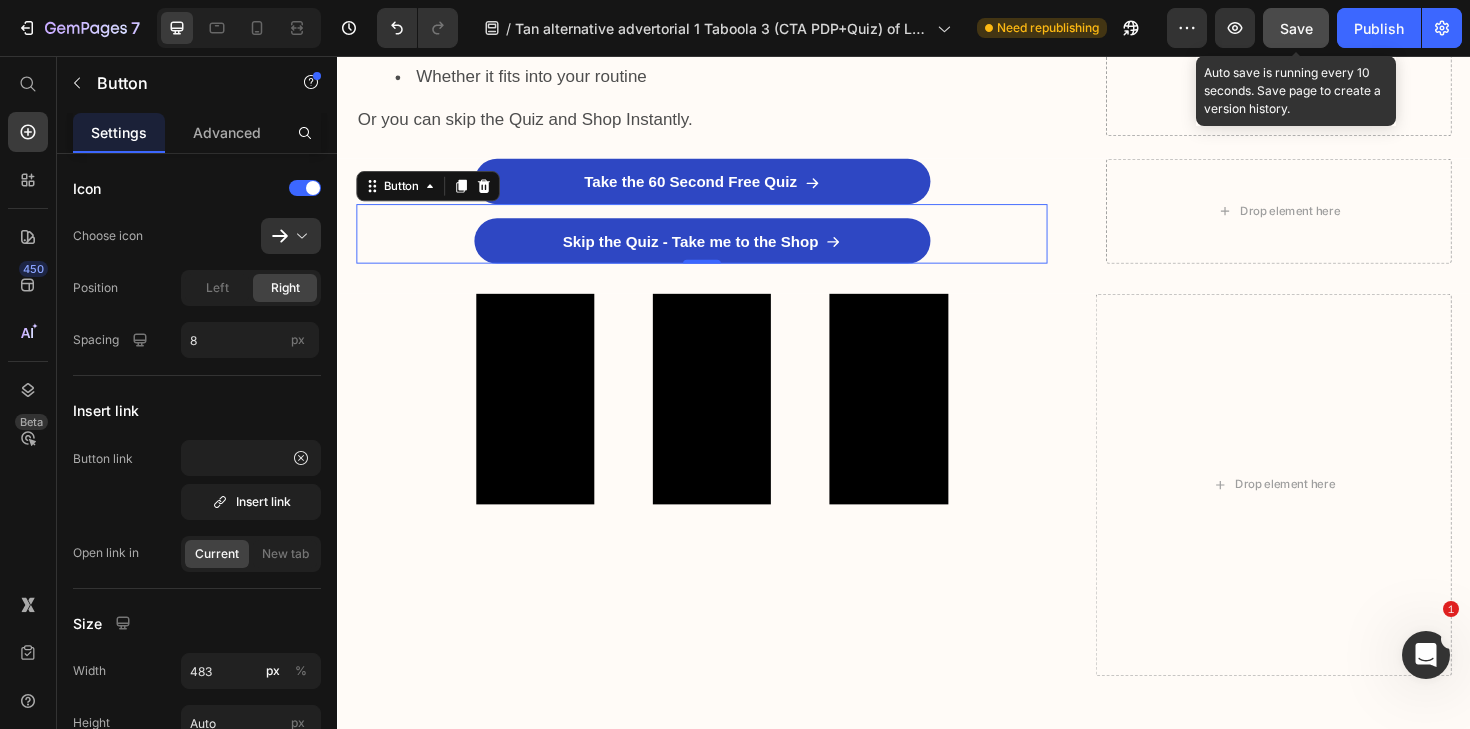 scroll, scrollTop: 0, scrollLeft: 0, axis: both 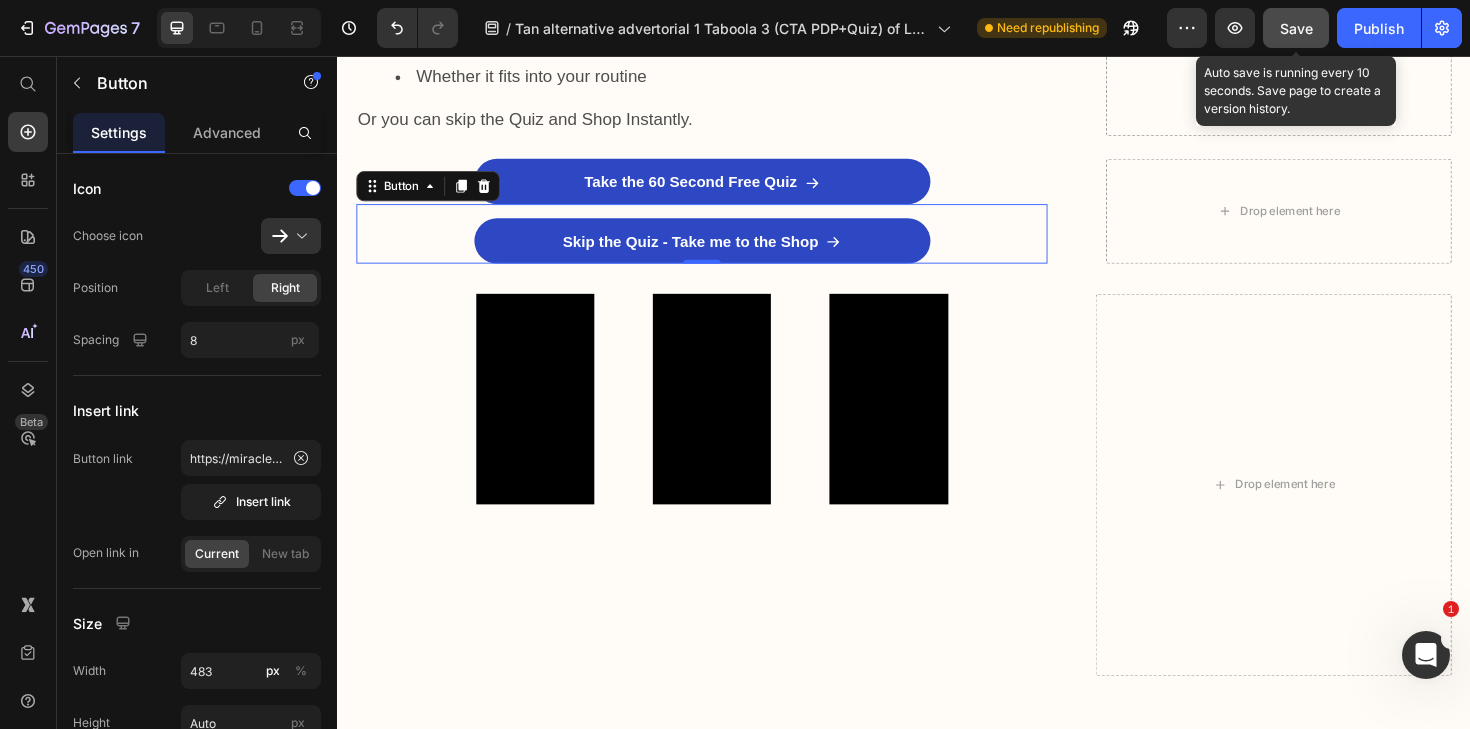 click on "Save" 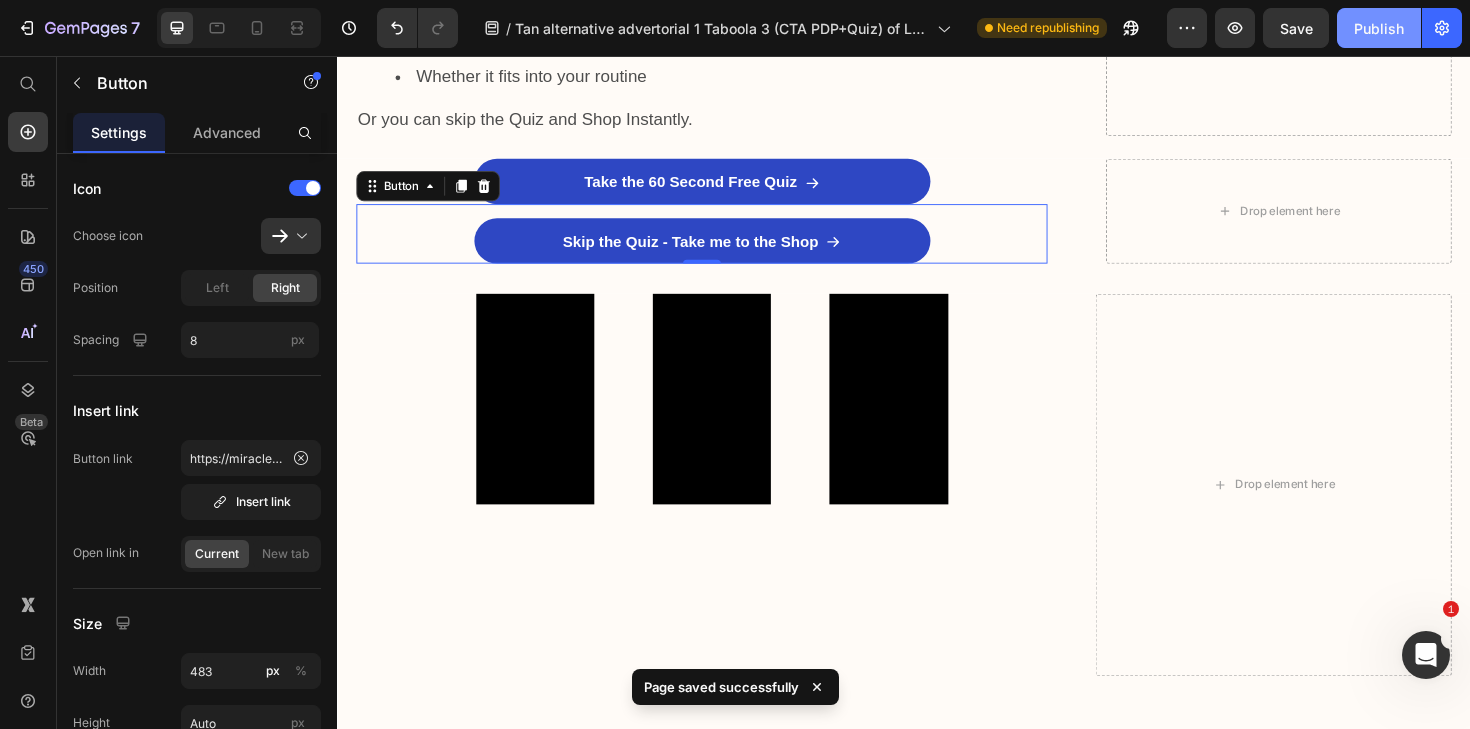 click on "Publish" at bounding box center [1379, 28] 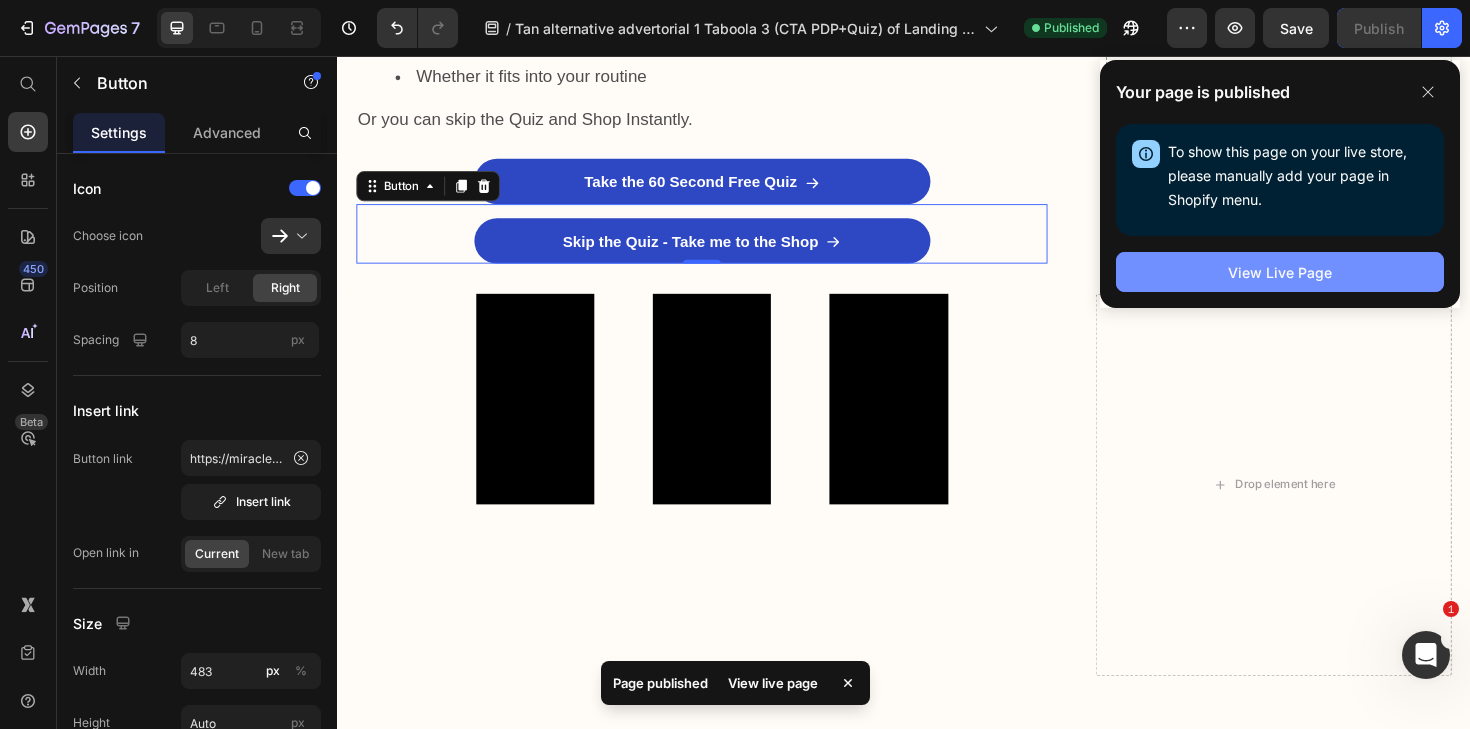 click on "View Live Page" at bounding box center [1280, 272] 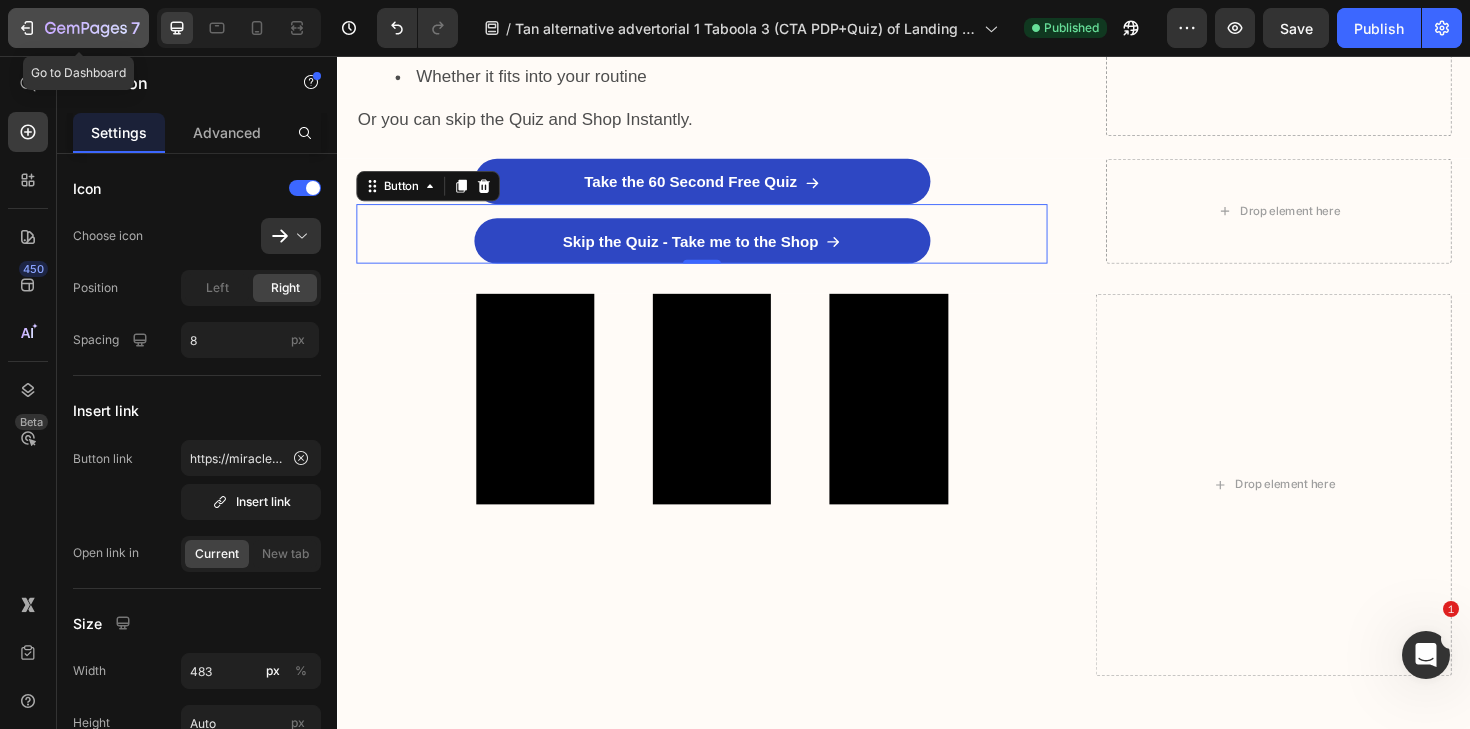 click 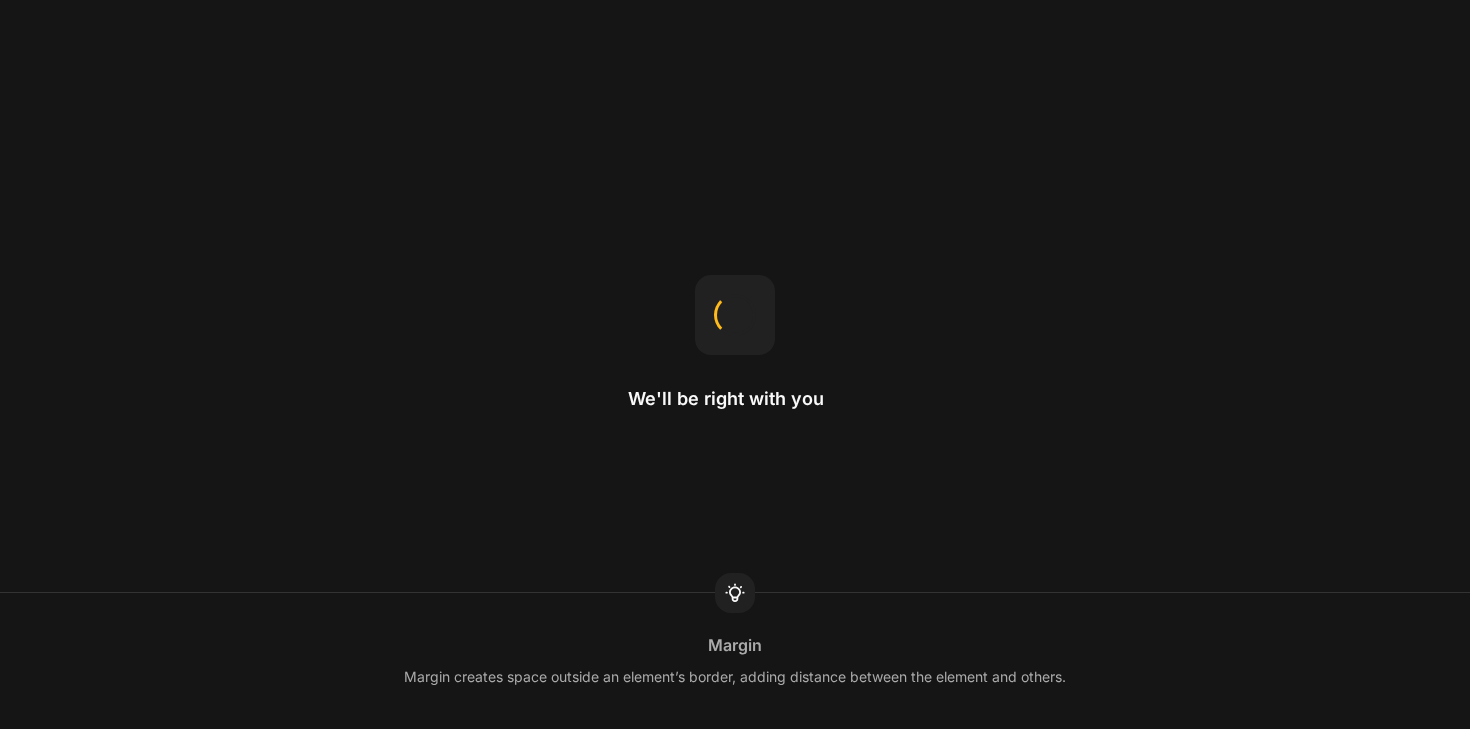 scroll, scrollTop: 0, scrollLeft: 0, axis: both 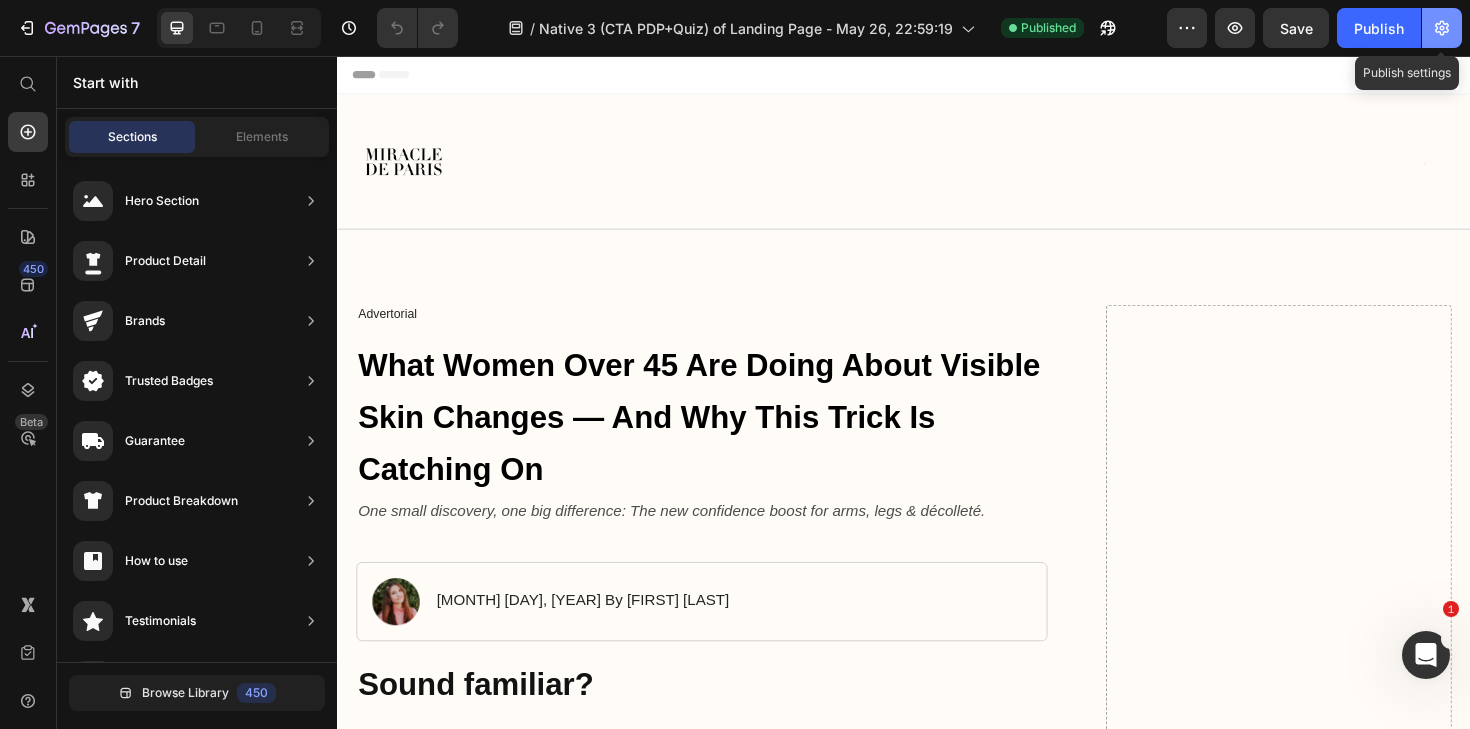 click 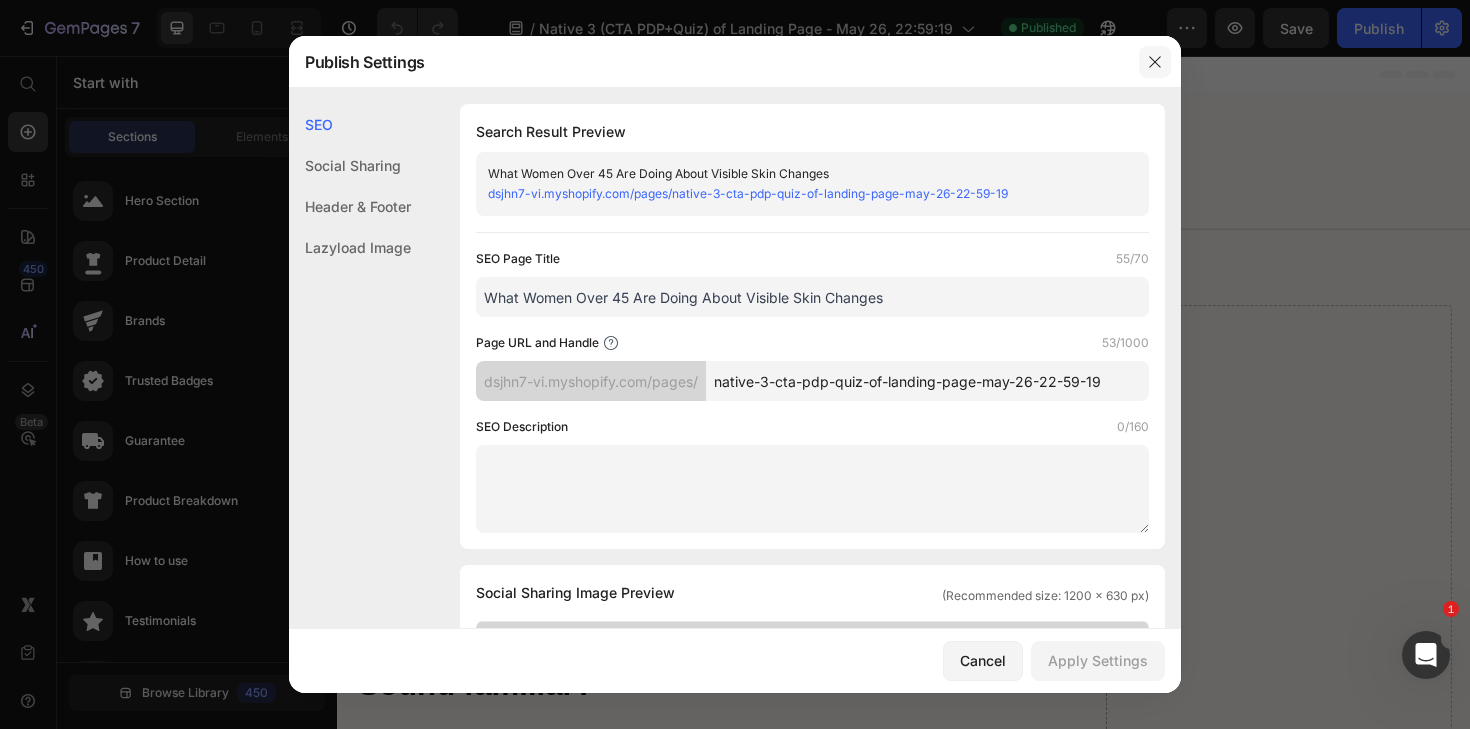 click at bounding box center [1155, 62] 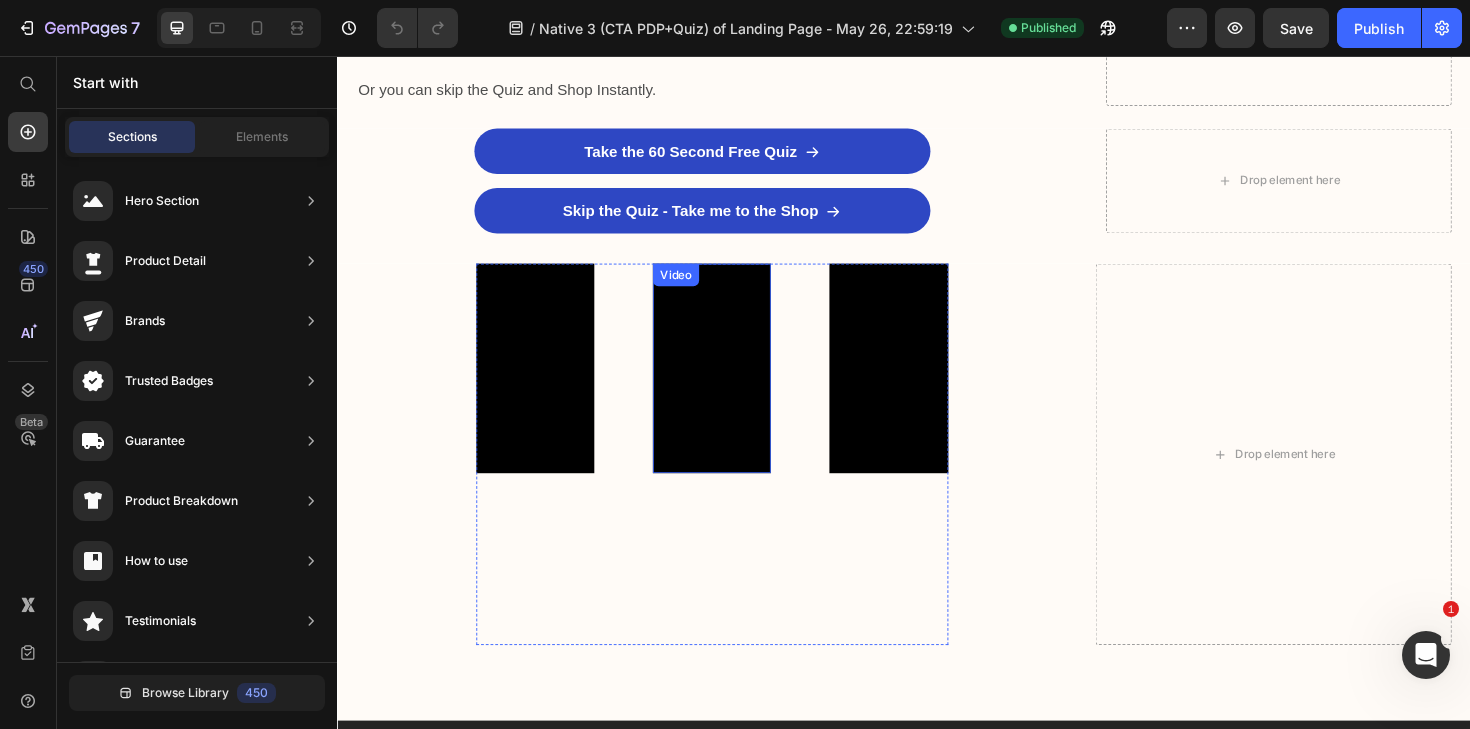 scroll, scrollTop: 3239, scrollLeft: 0, axis: vertical 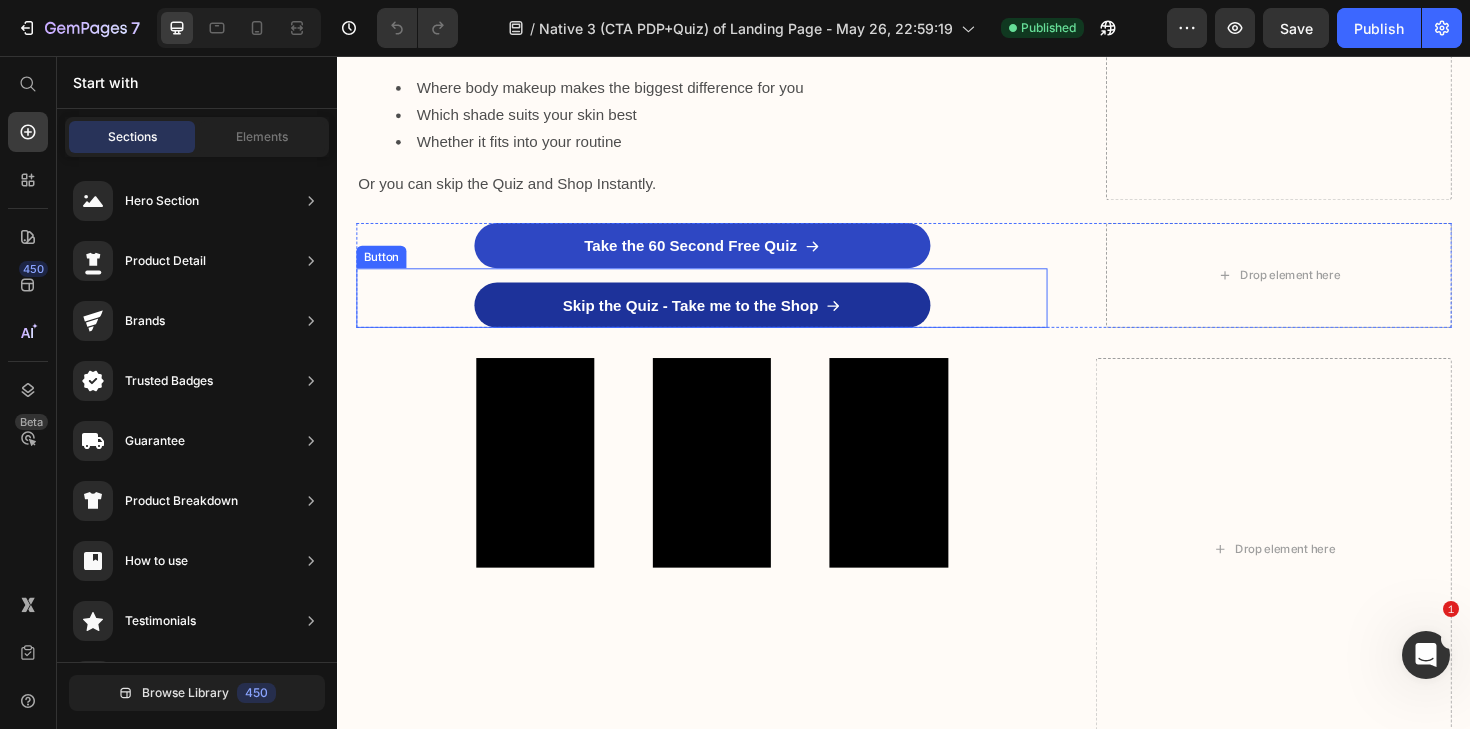 click on "Skip the Quiz - Take me to the Shop" at bounding box center [723, 320] 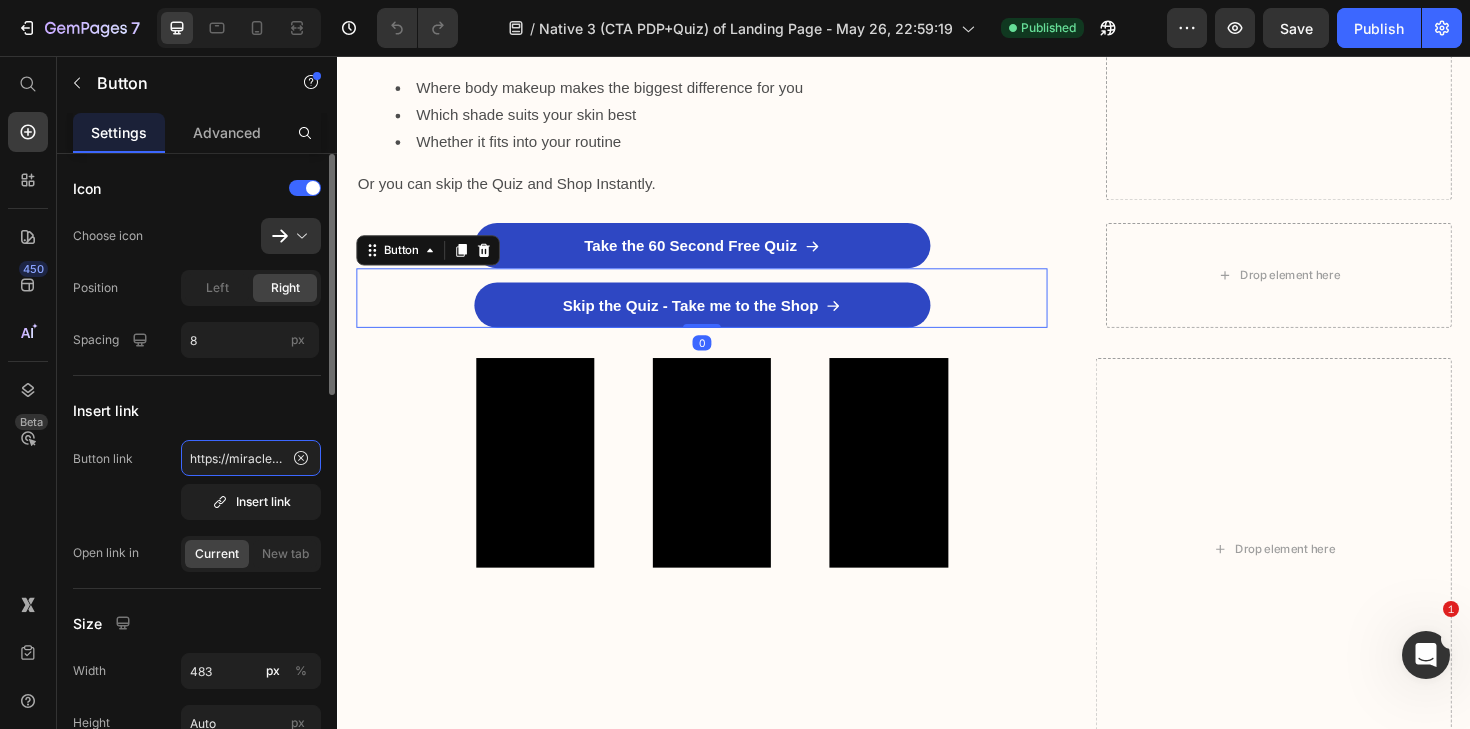 click on "https://miracledeparis.com/products/body-coverage-perfector" 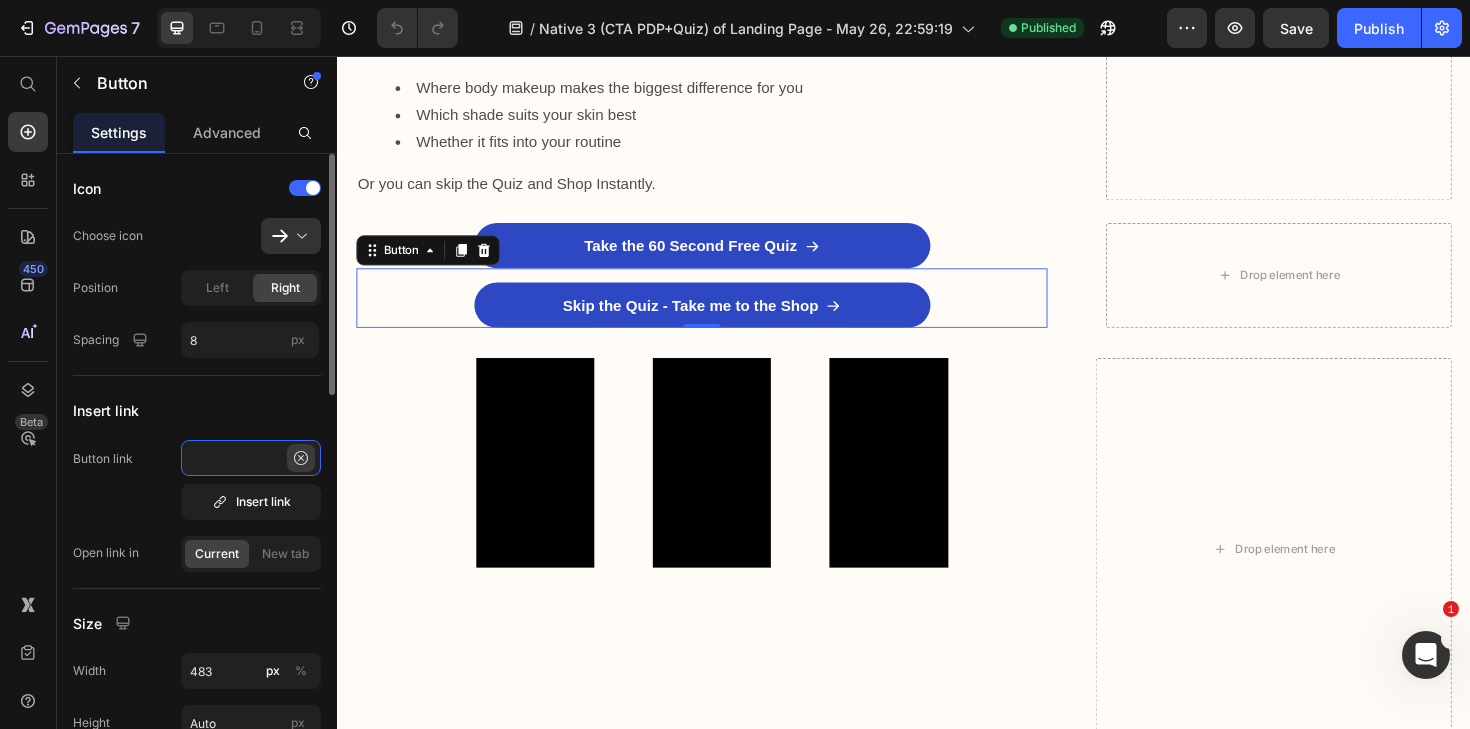 scroll, scrollTop: 0, scrollLeft: 258, axis: horizontal 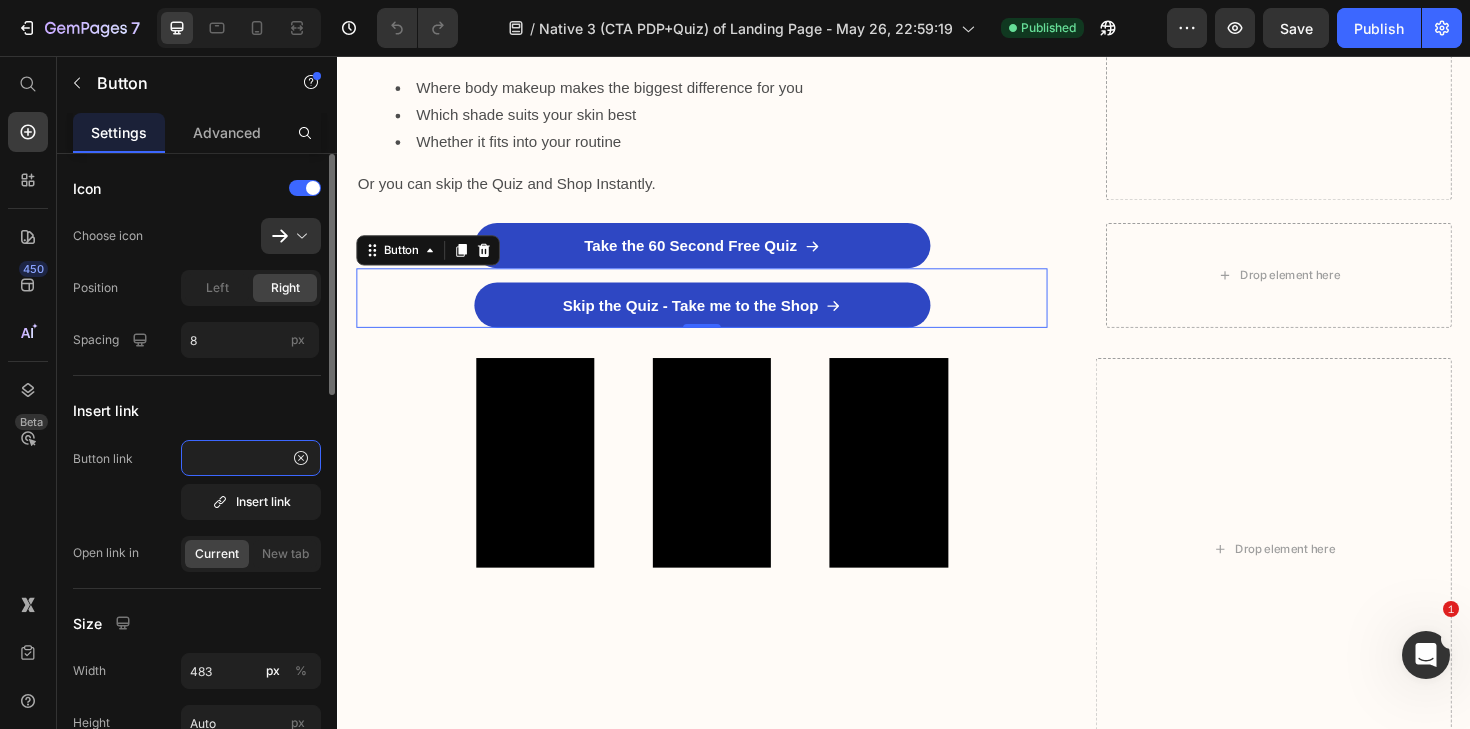 drag, startPoint x: 232, startPoint y: 463, endPoint x: 283, endPoint y: 463, distance: 51 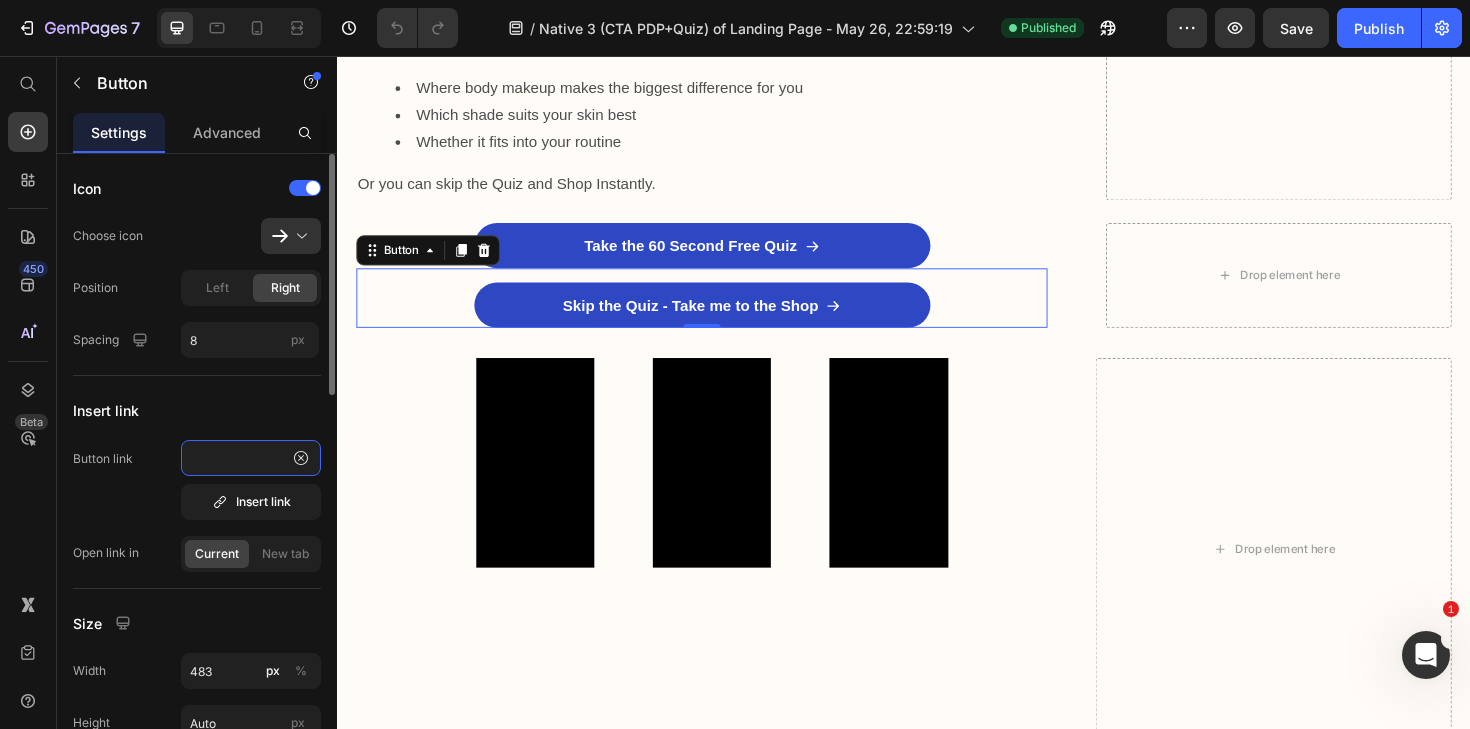 scroll, scrollTop: 0, scrollLeft: 264, axis: horizontal 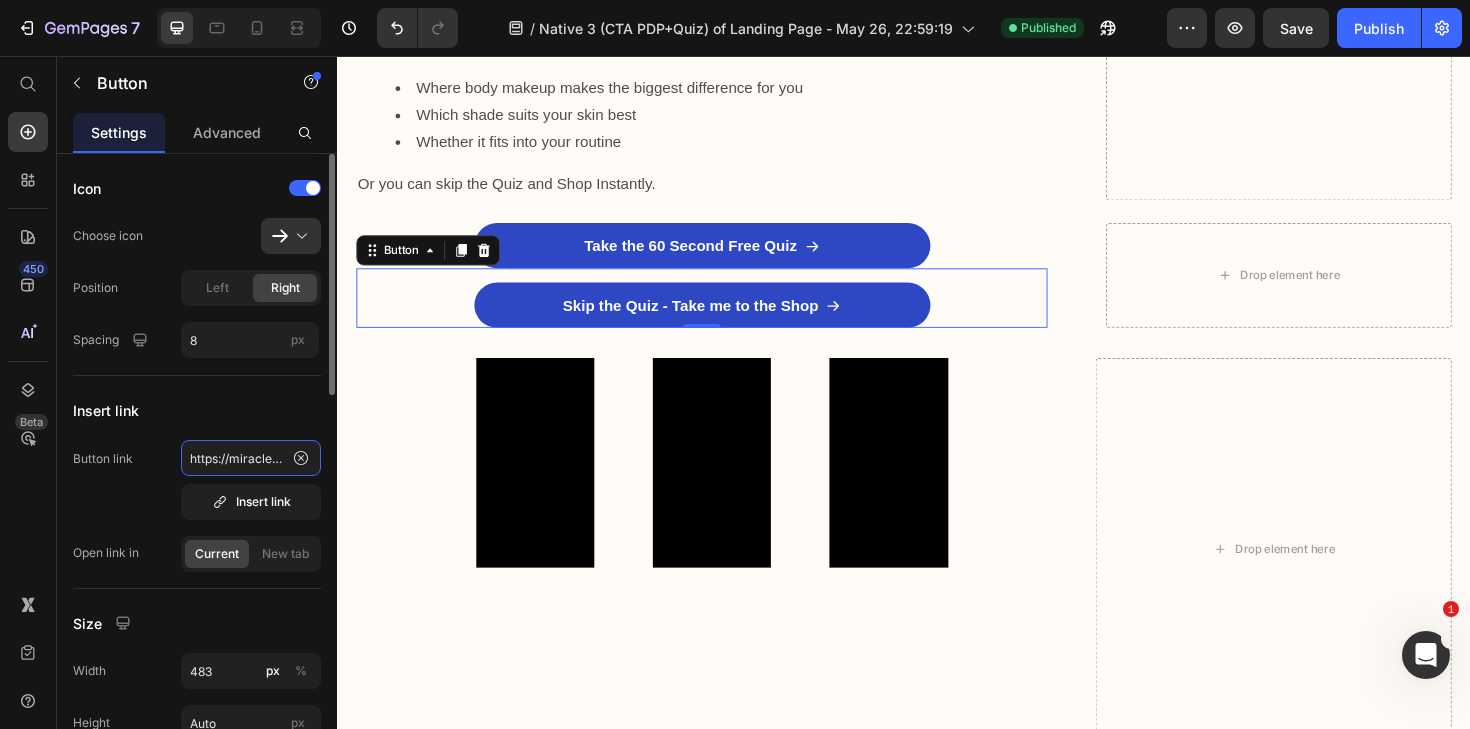 click on "https://miracledeparis.com/products/body-coverage-perfector?" 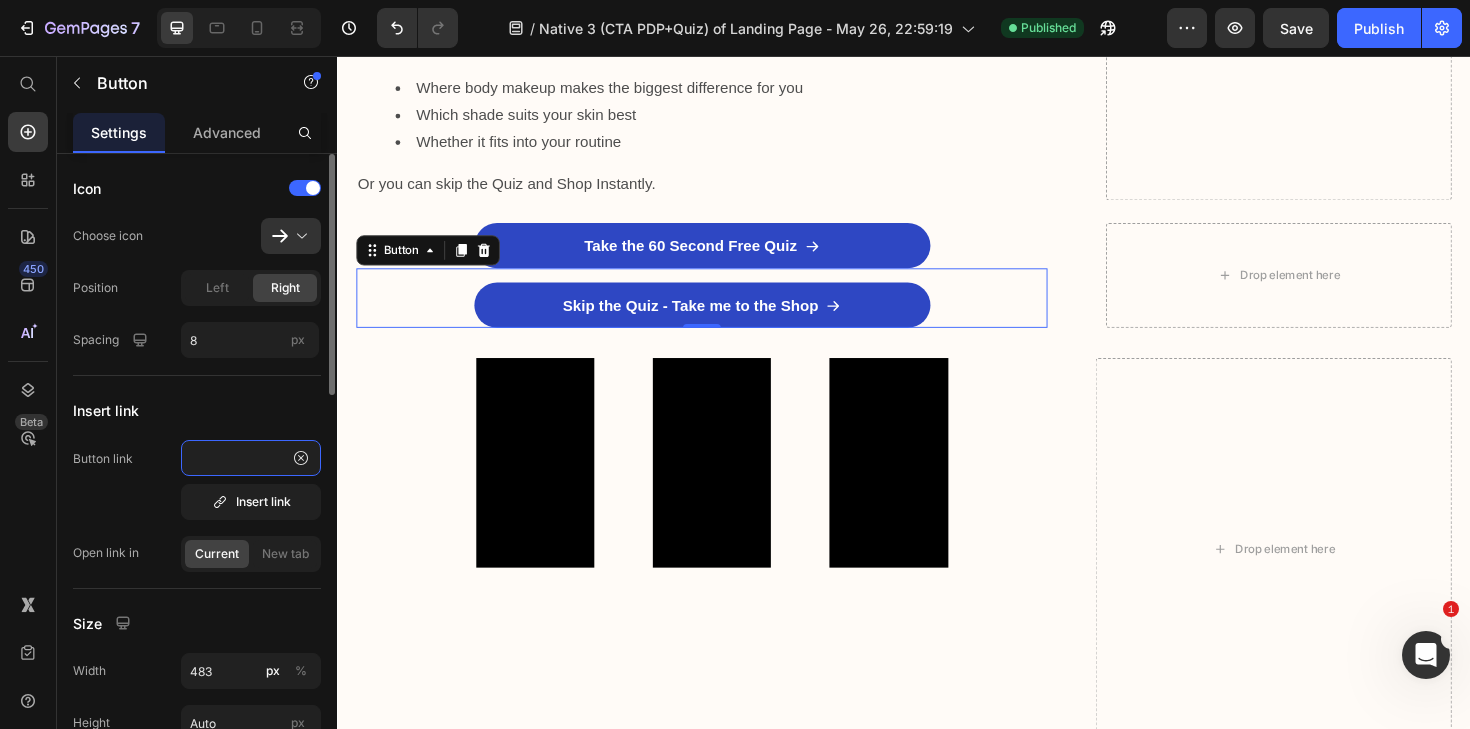 scroll, scrollTop: 0, scrollLeft: 264, axis: horizontal 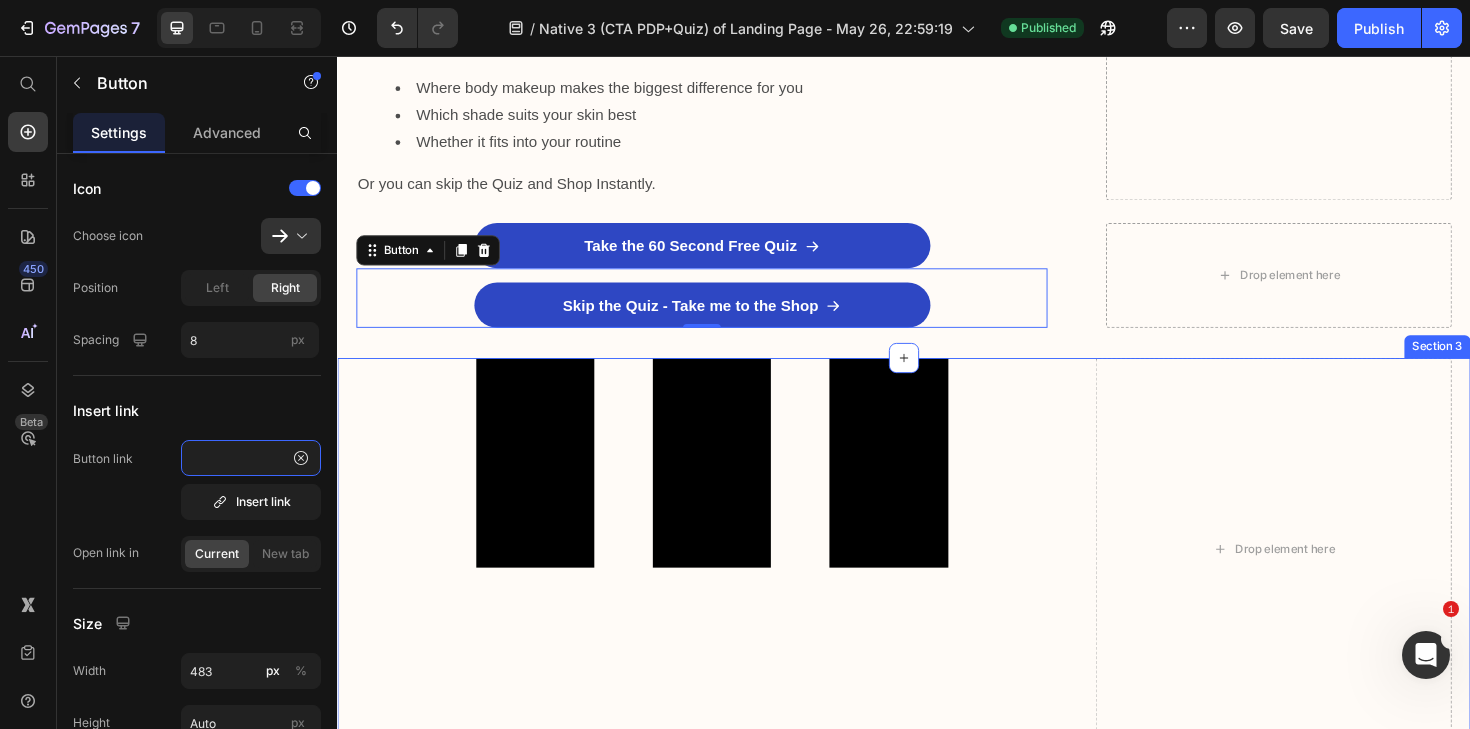 paste on "utm_source=tab-adv-ognative-265" 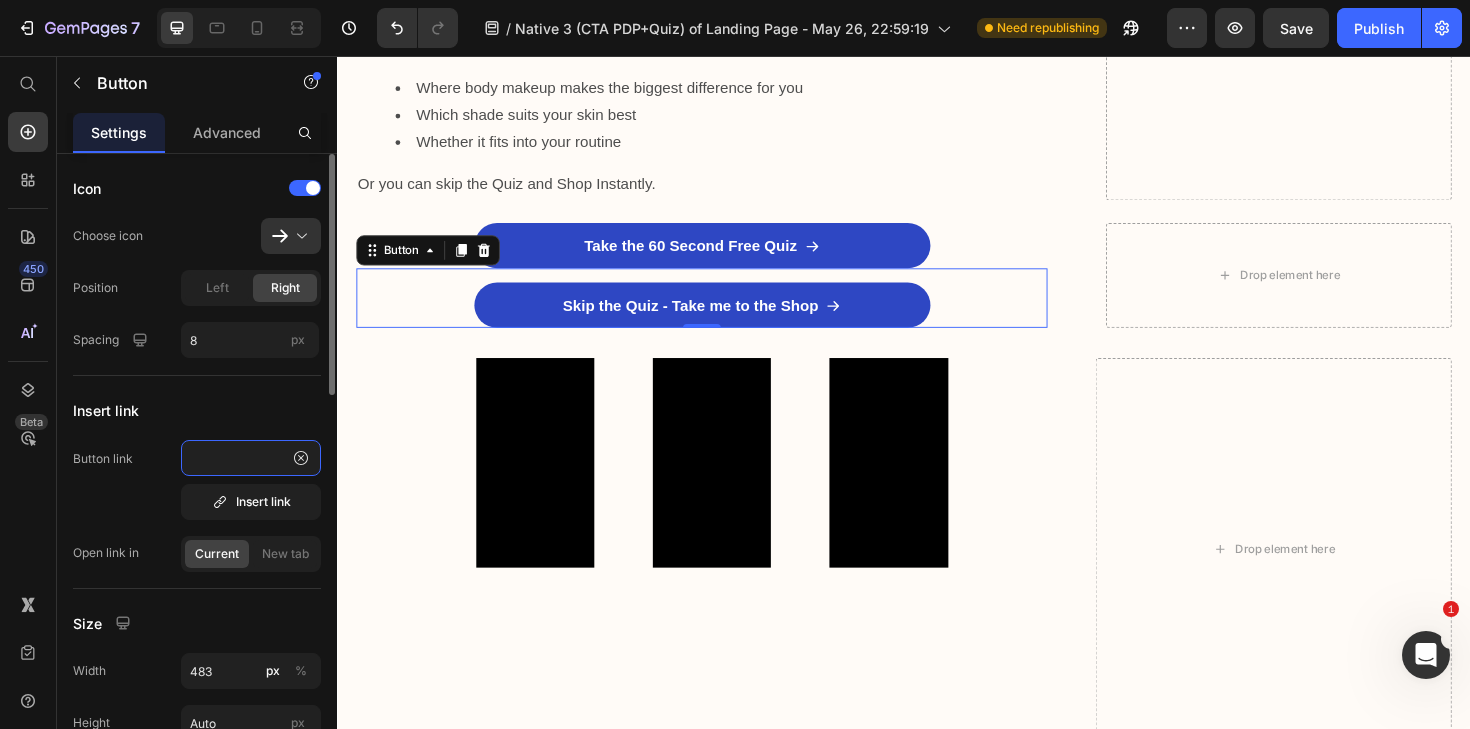 scroll, scrollTop: 0, scrollLeft: 307, axis: horizontal 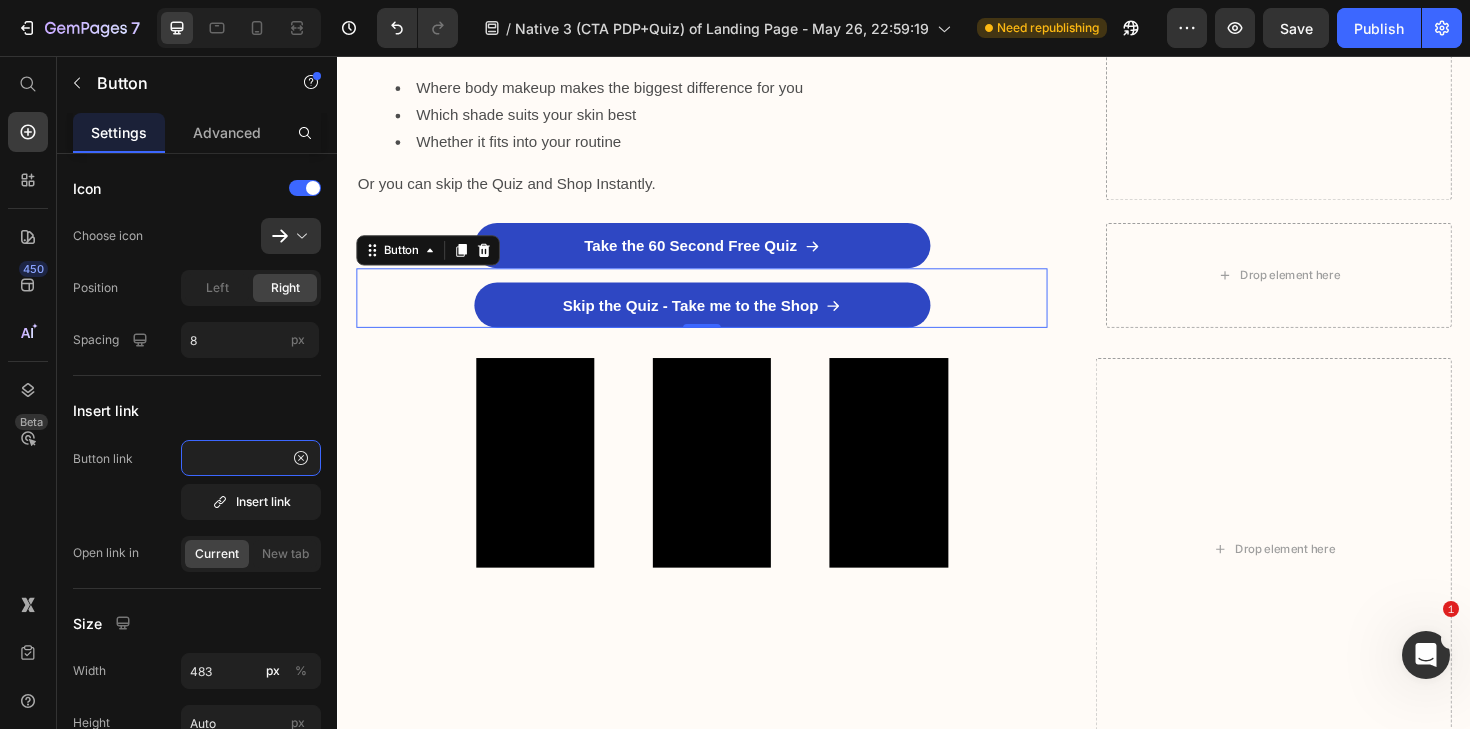 type on "https://miracledeparis.com/products/body-coverage-perfector?utm_source=tab-adv-ognative-265" 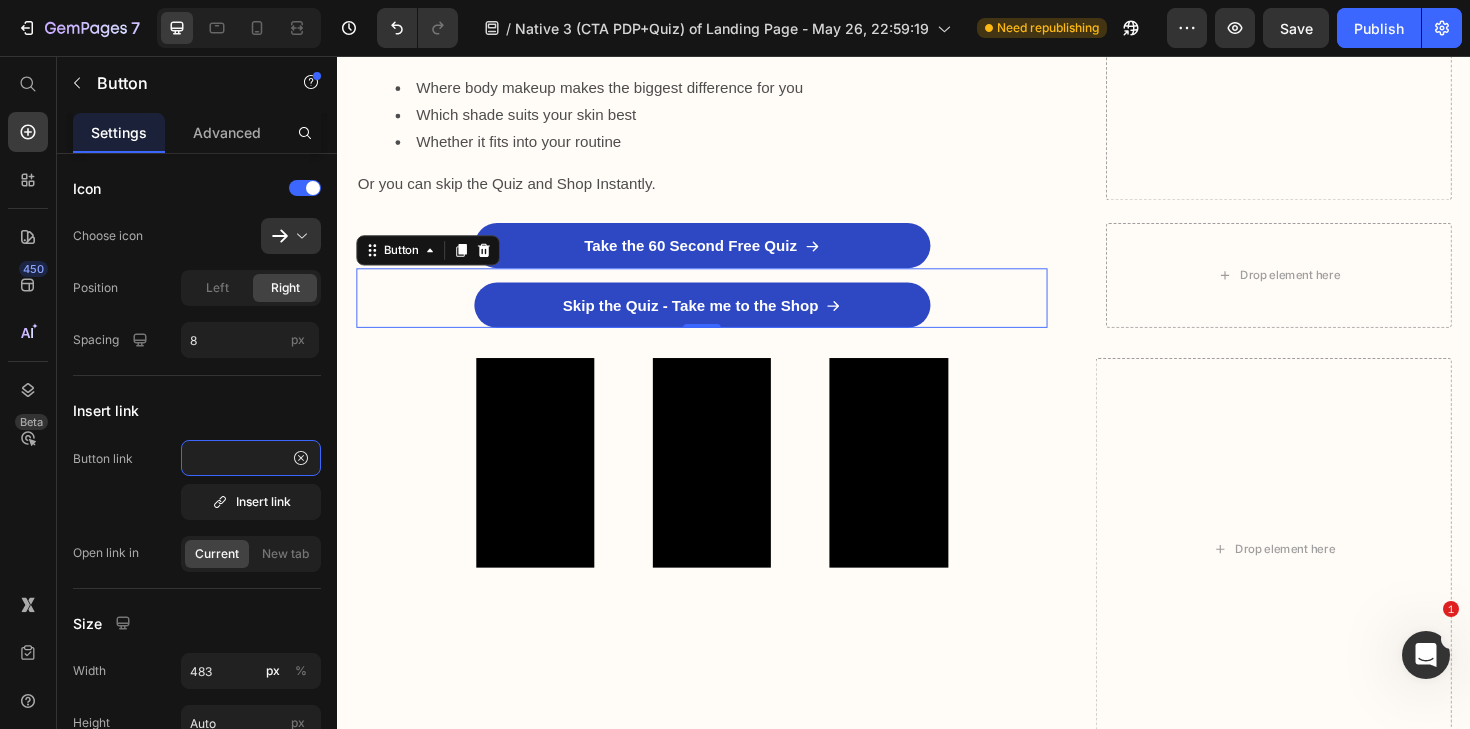 scroll, scrollTop: 0, scrollLeft: 0, axis: both 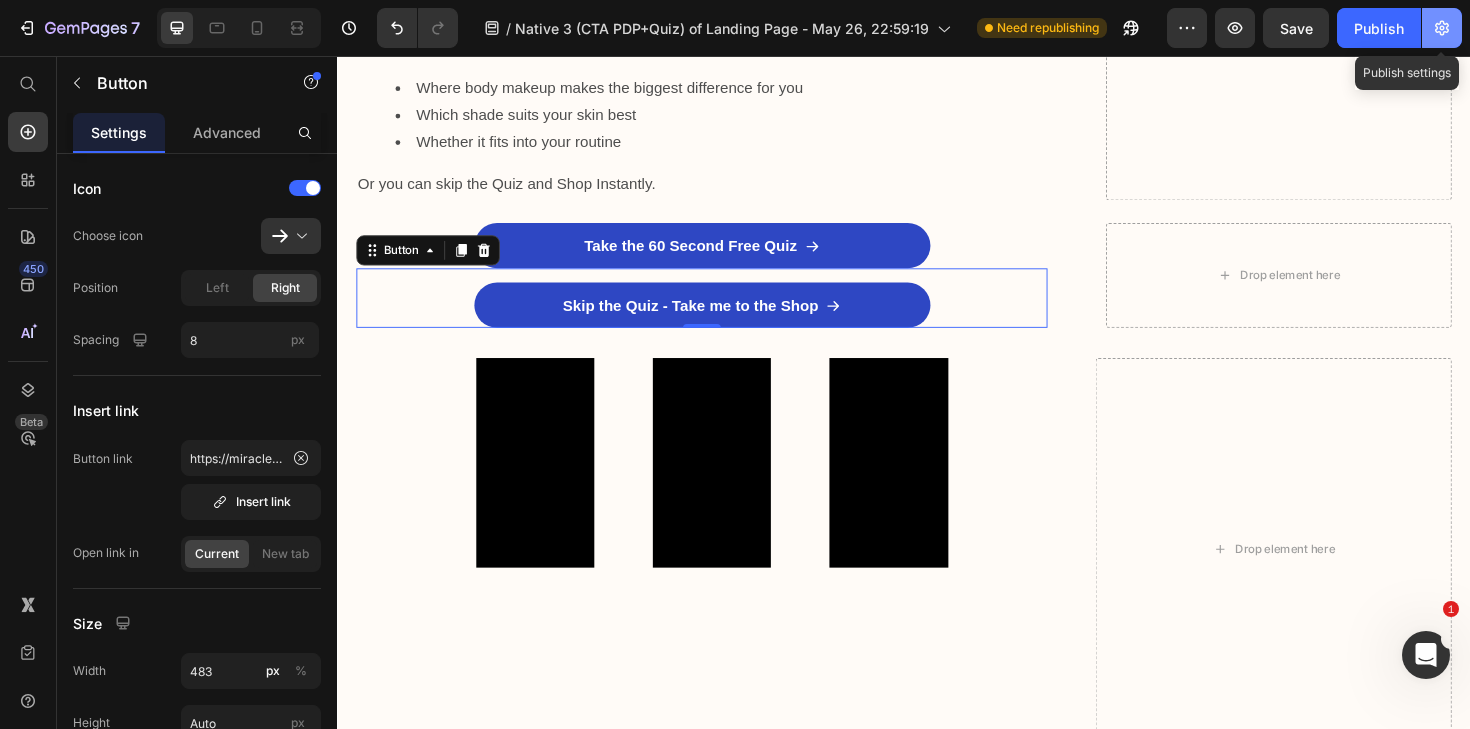 click 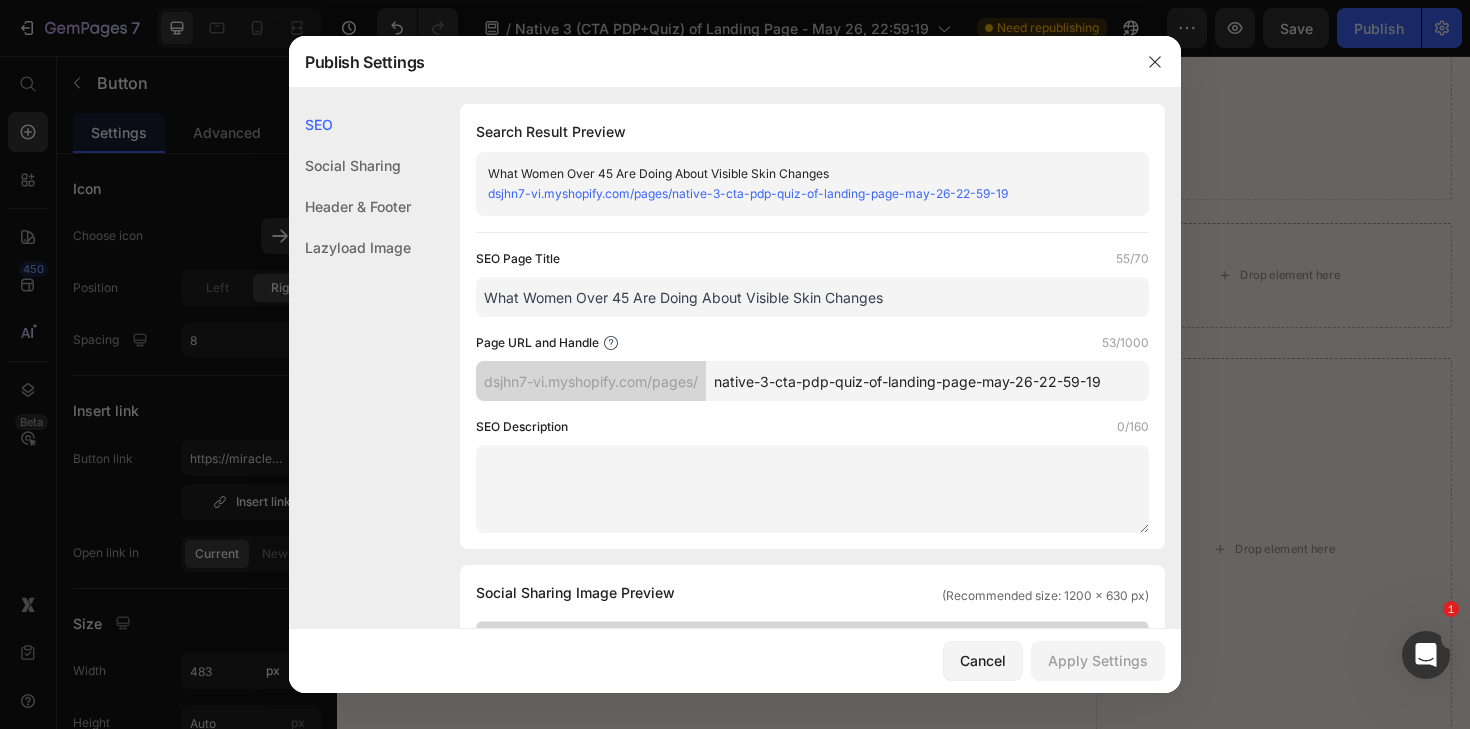 click on "native-3-cta-pdp-quiz-of-landing-page-may-26-22-59-19" at bounding box center [927, 381] 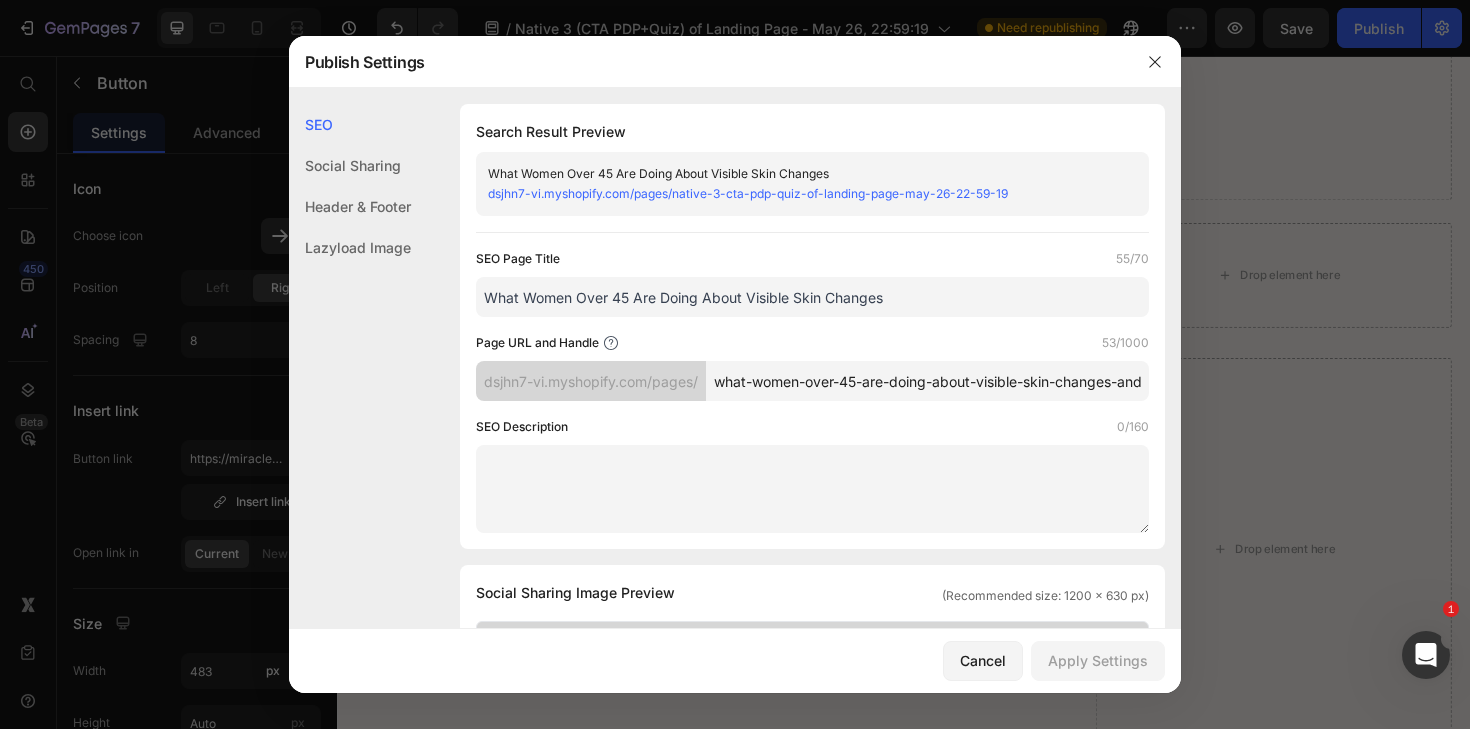 scroll, scrollTop: 0, scrollLeft: 250, axis: horizontal 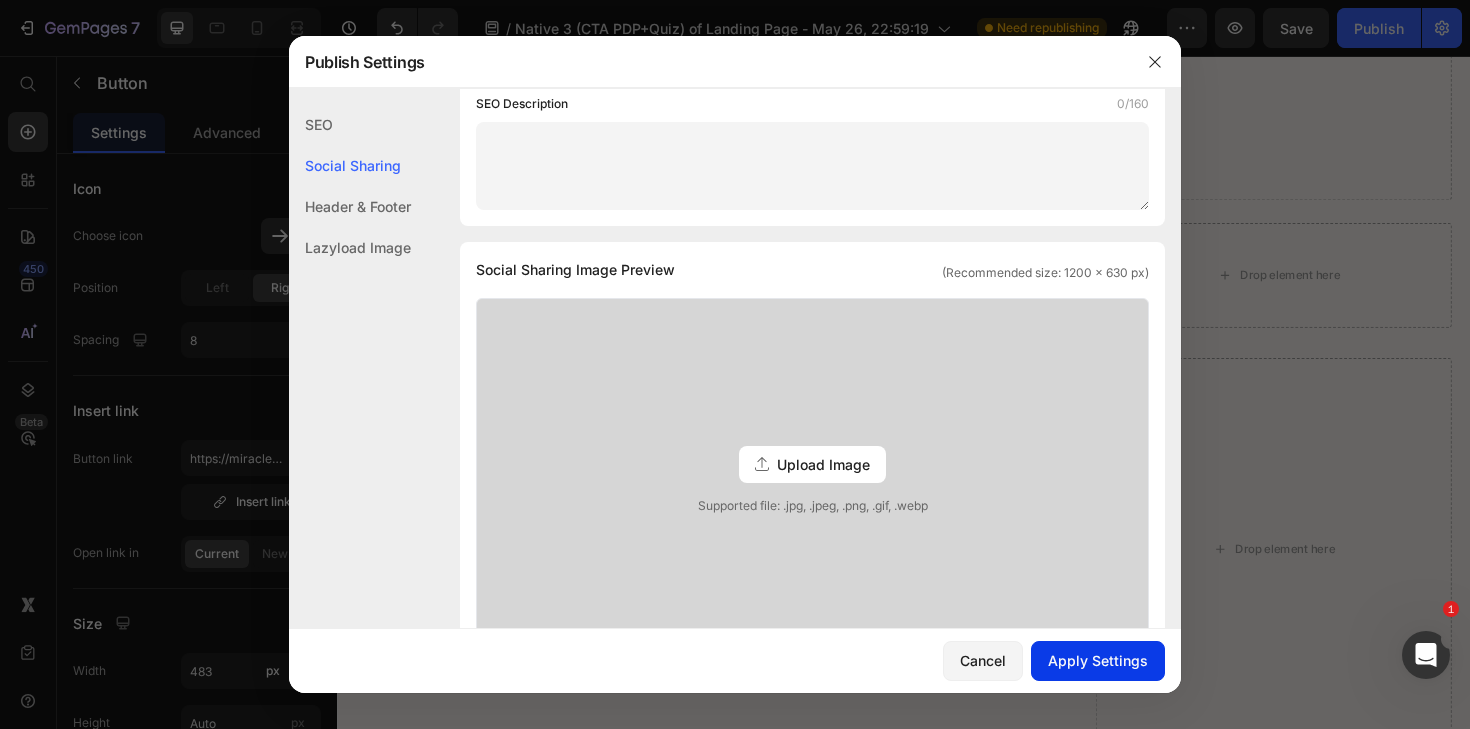 type on "what-women-over-45-are-doing-about-visible-skin-changes-and-why-this-trick-is-catching-on-nat3" 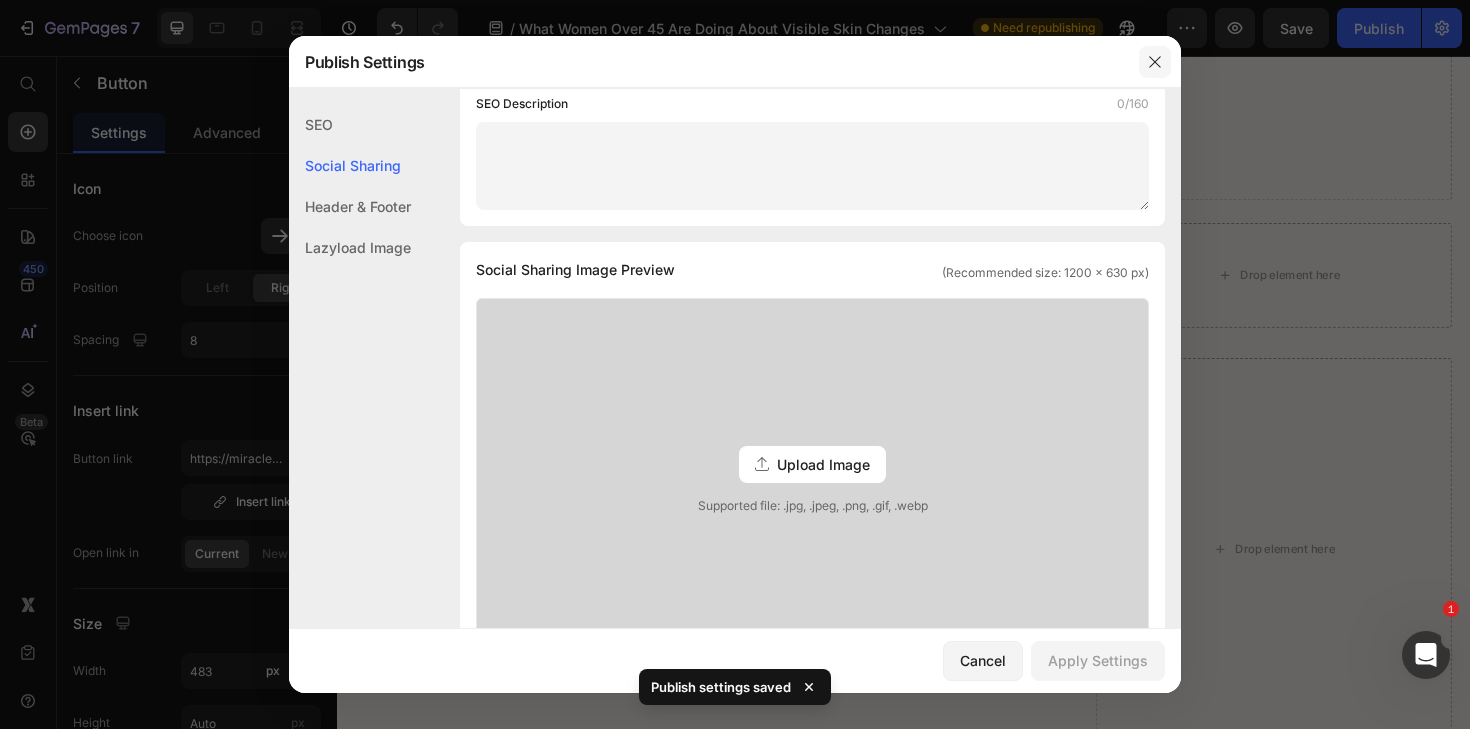 click at bounding box center (1155, 62) 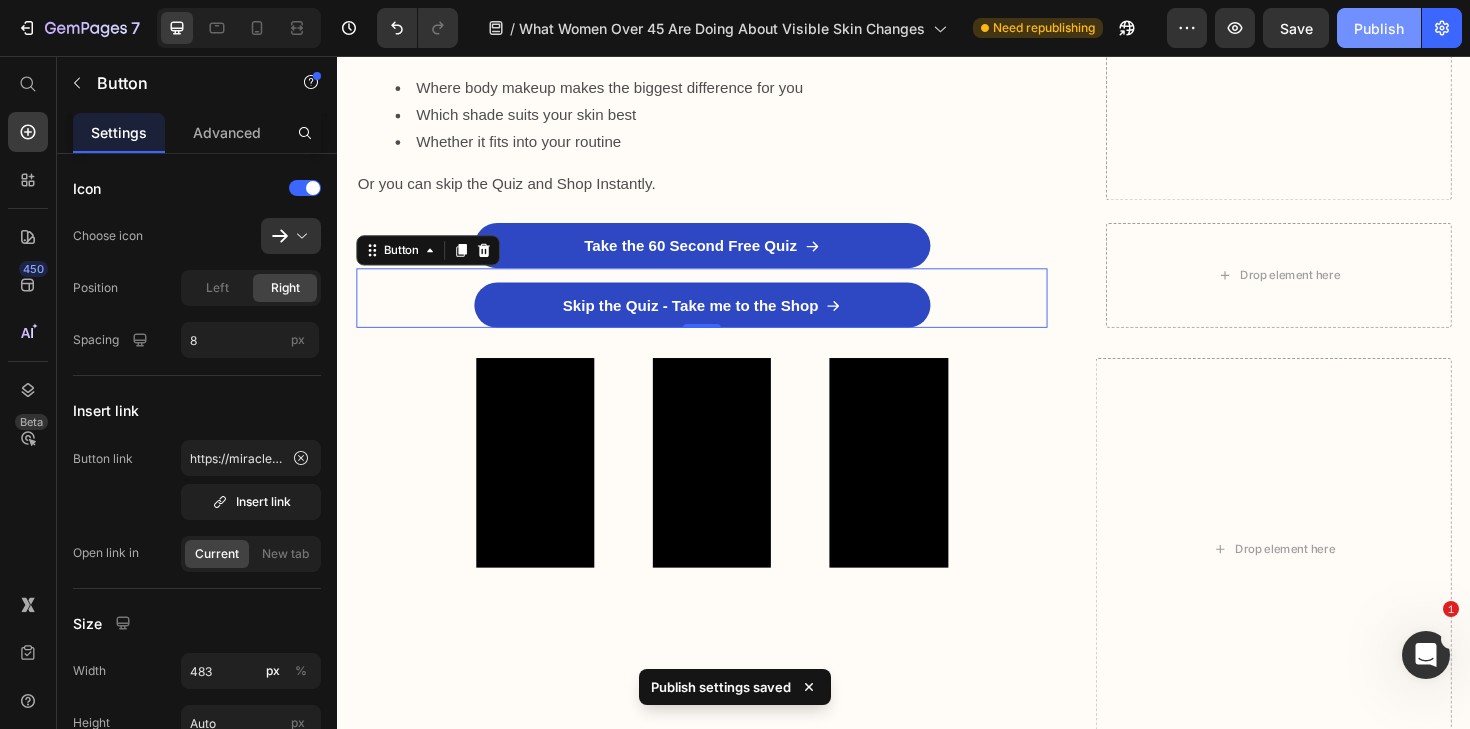 click on "Publish" 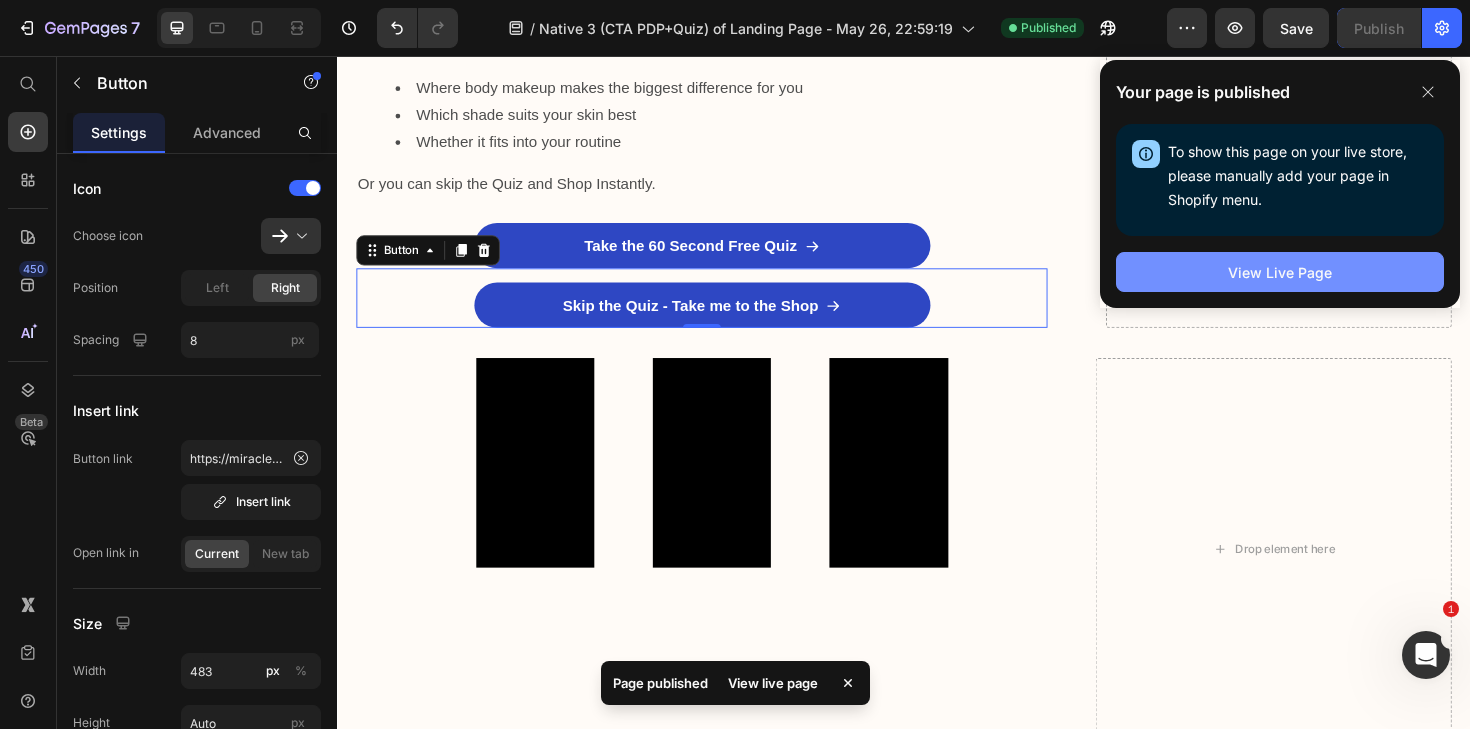 click on "View Live Page" at bounding box center (1280, 272) 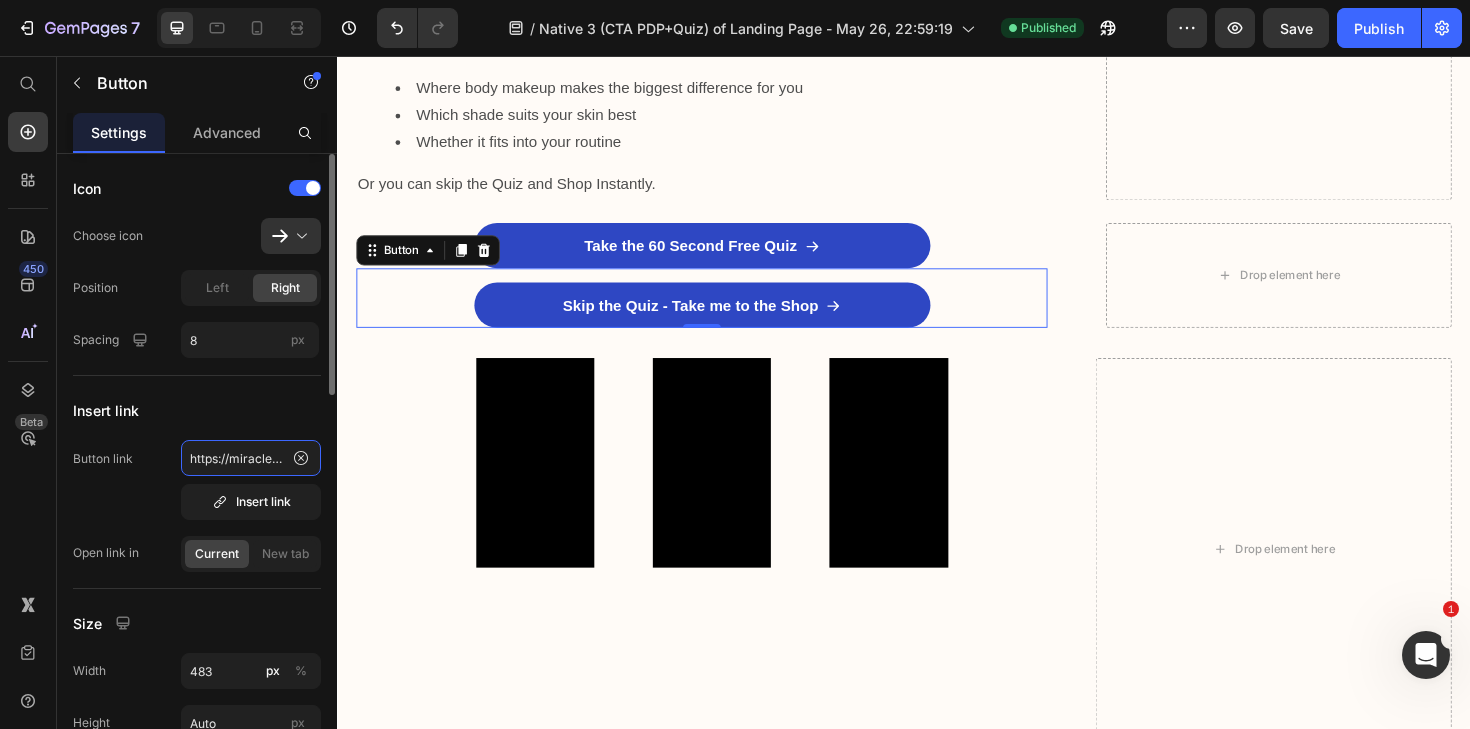 click on "https://miracledeparis.com/products/body-coverage-perfector?utm_source=tab-adv-ognative-265" 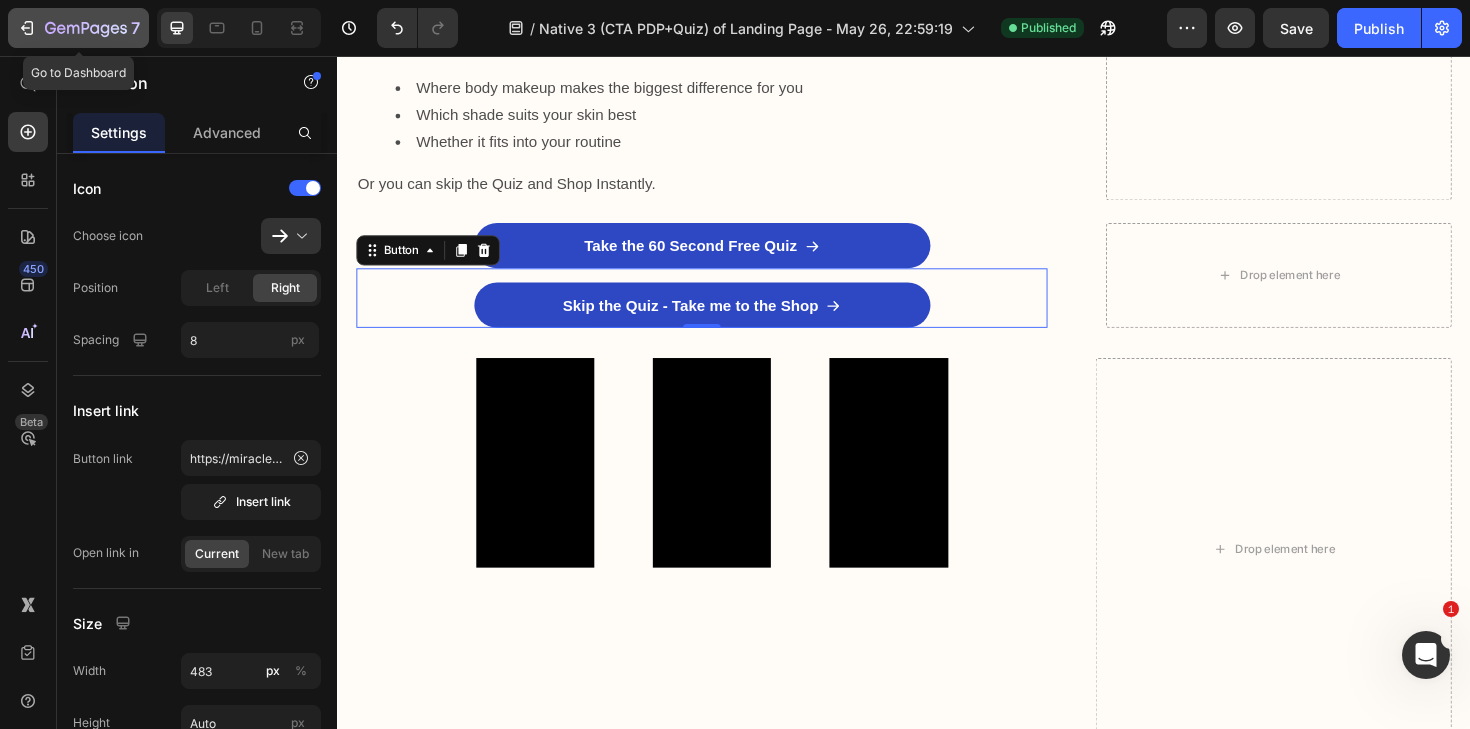 click on "7" at bounding box center [78, 28] 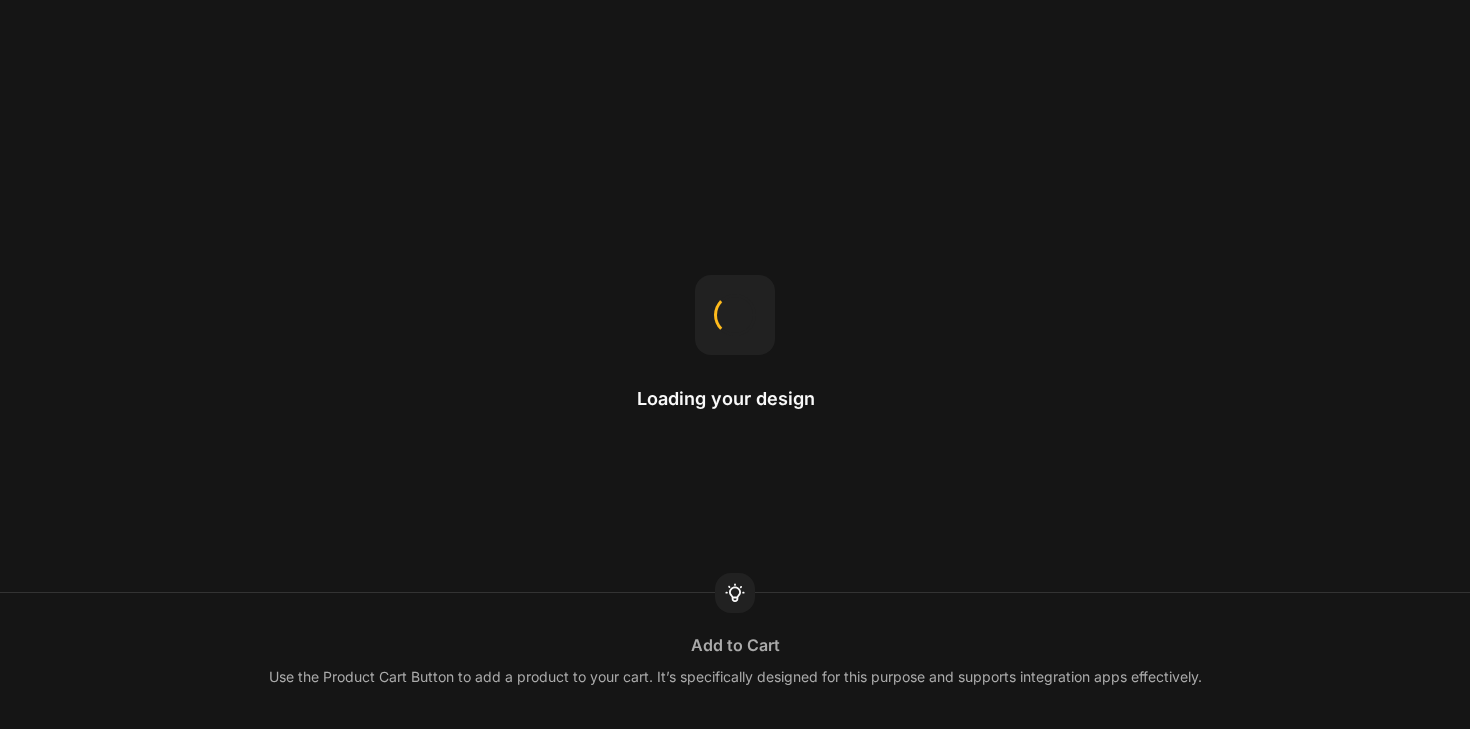 scroll, scrollTop: 0, scrollLeft: 0, axis: both 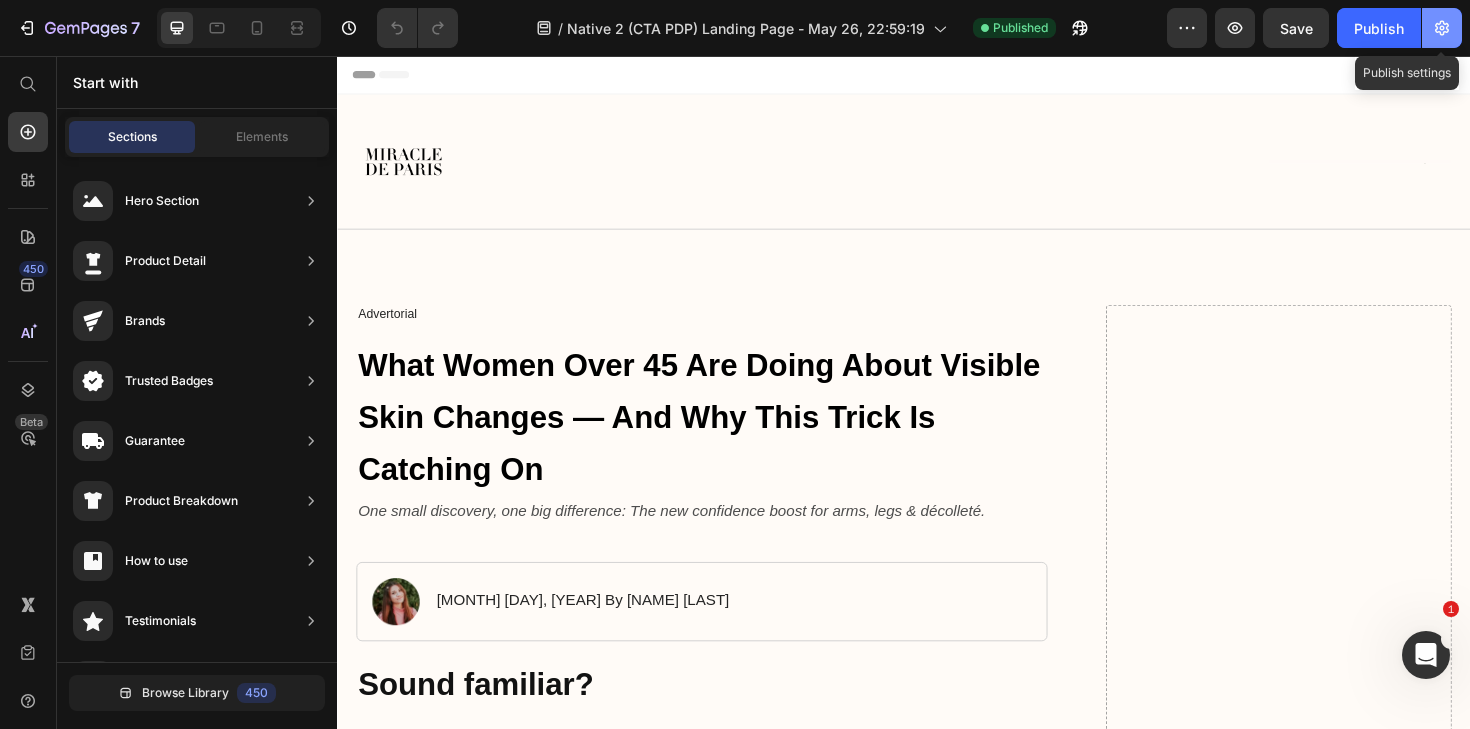 click 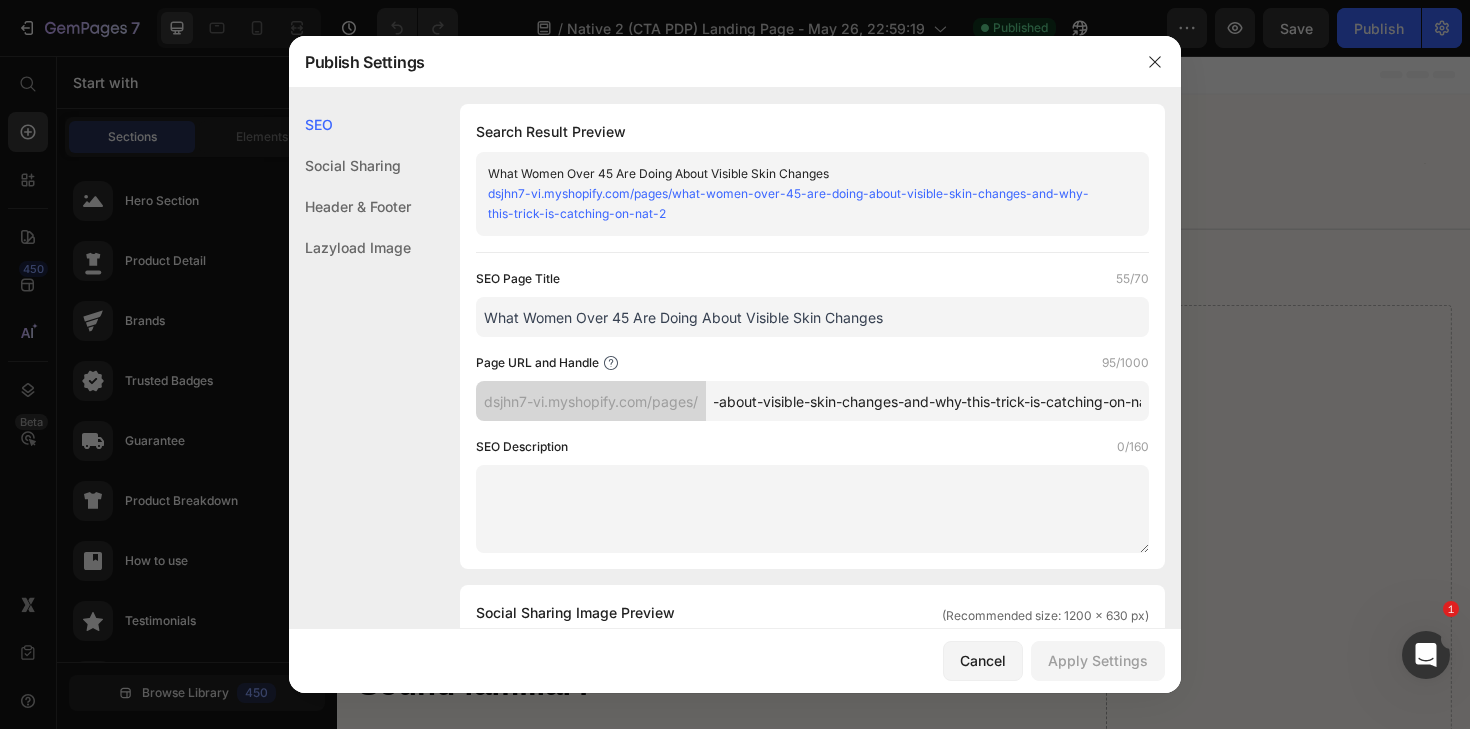 scroll, scrollTop: 0, scrollLeft: 256, axis: horizontal 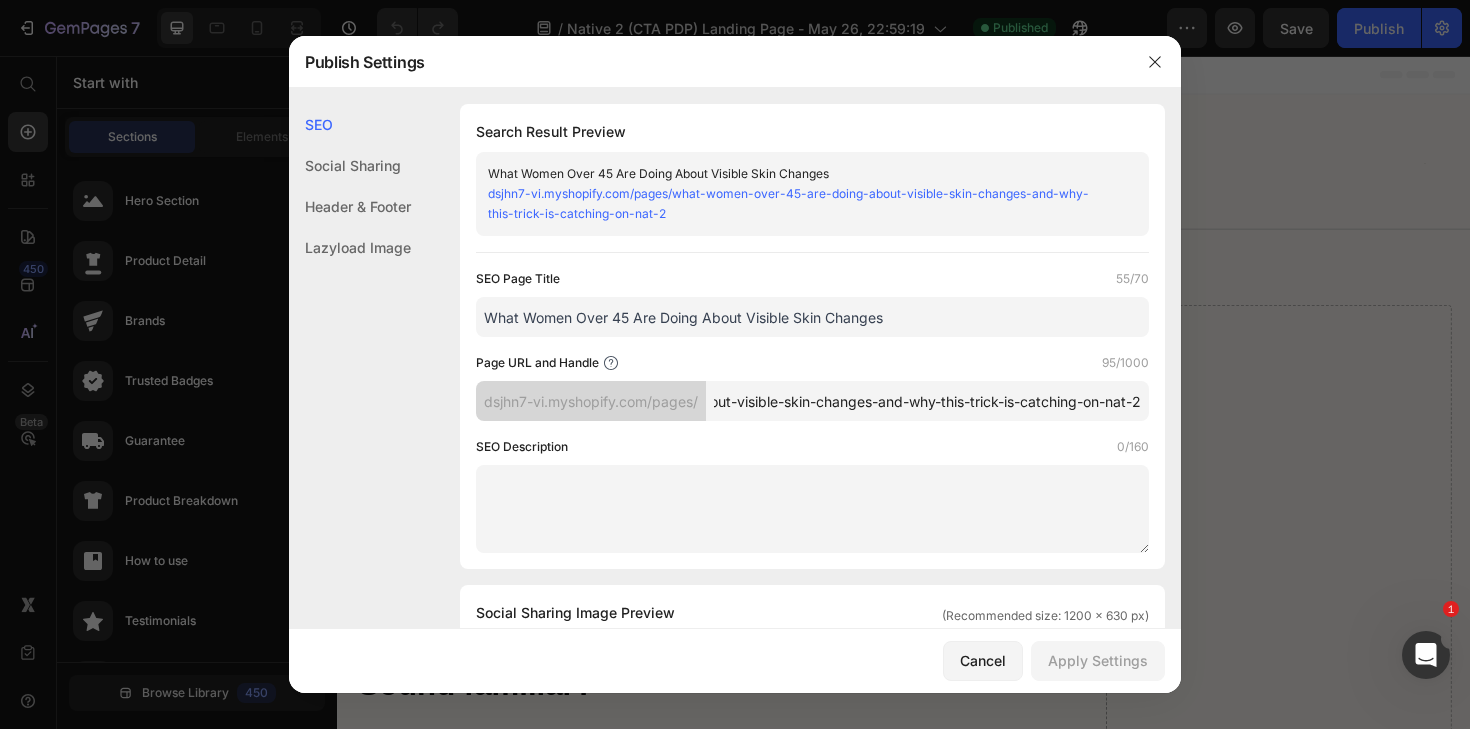 drag, startPoint x: 1071, startPoint y: 406, endPoint x: 1214, endPoint y: 405, distance: 143.0035 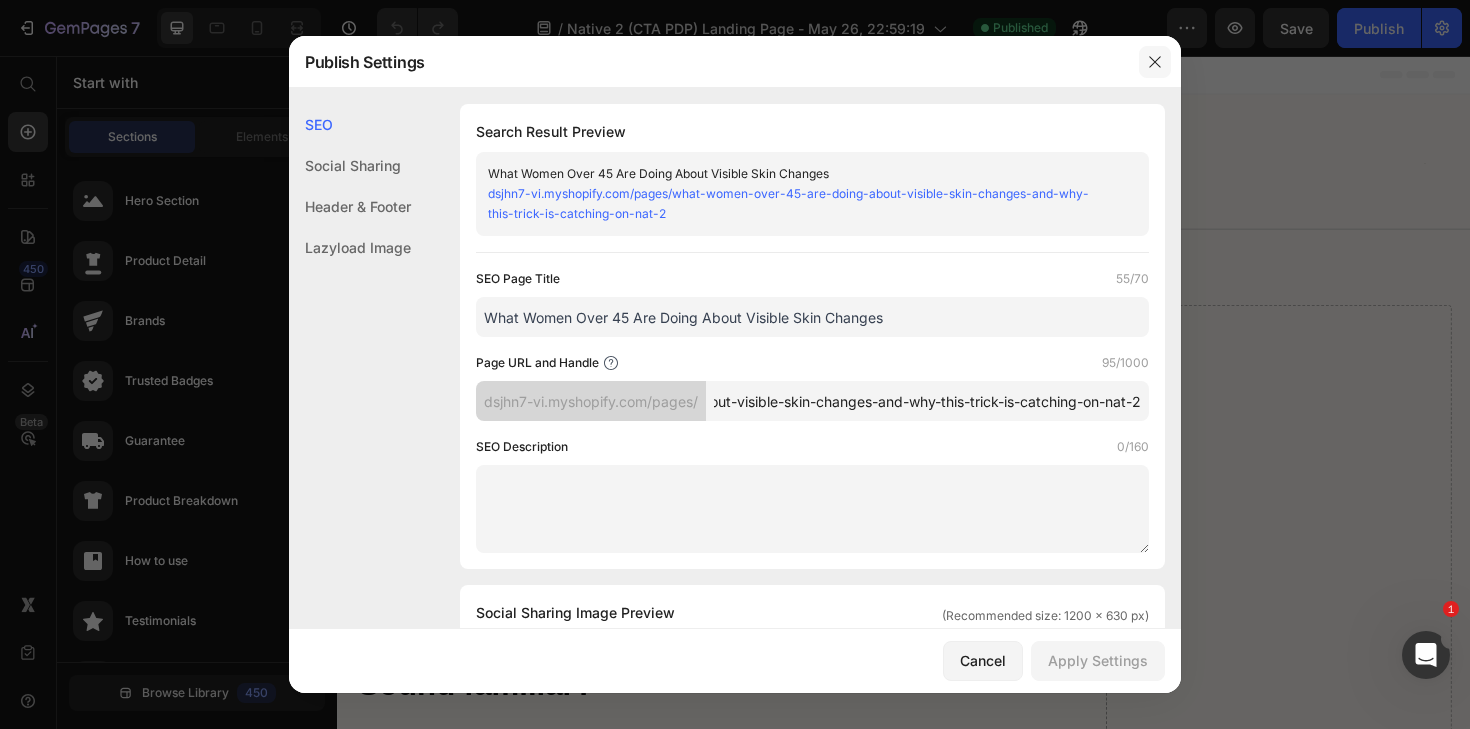click at bounding box center (1155, 62) 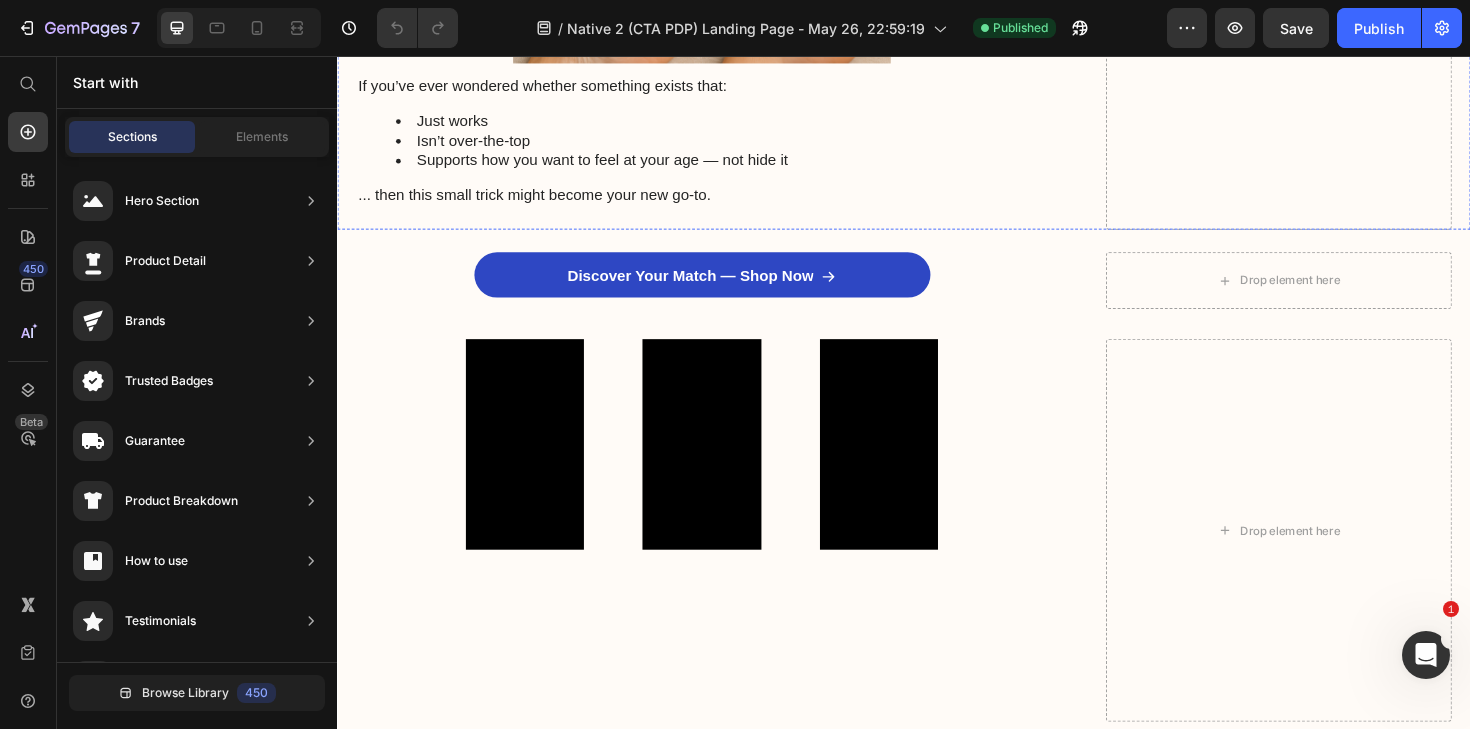 scroll, scrollTop: 2807, scrollLeft: 0, axis: vertical 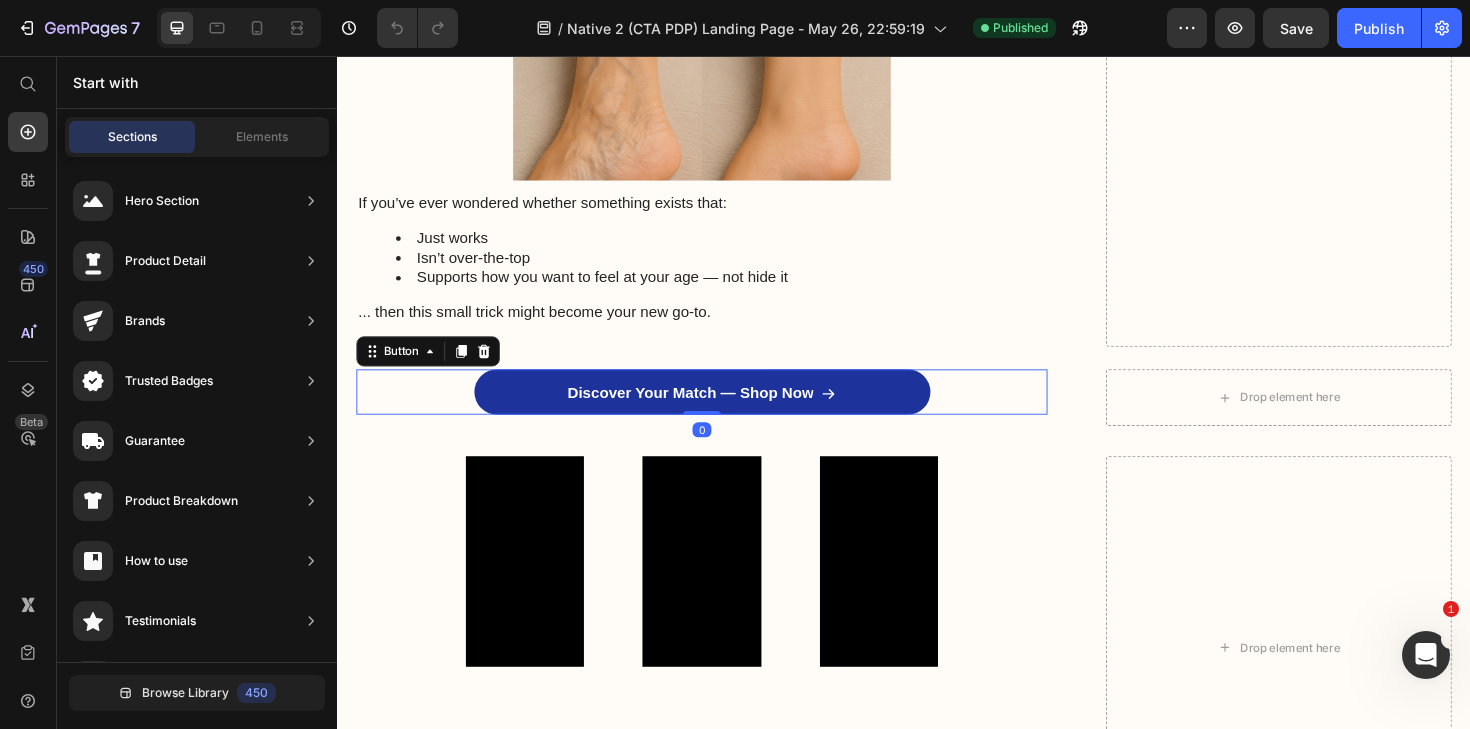 click on "Discover Your Match — Shop Now" at bounding box center (723, 412) 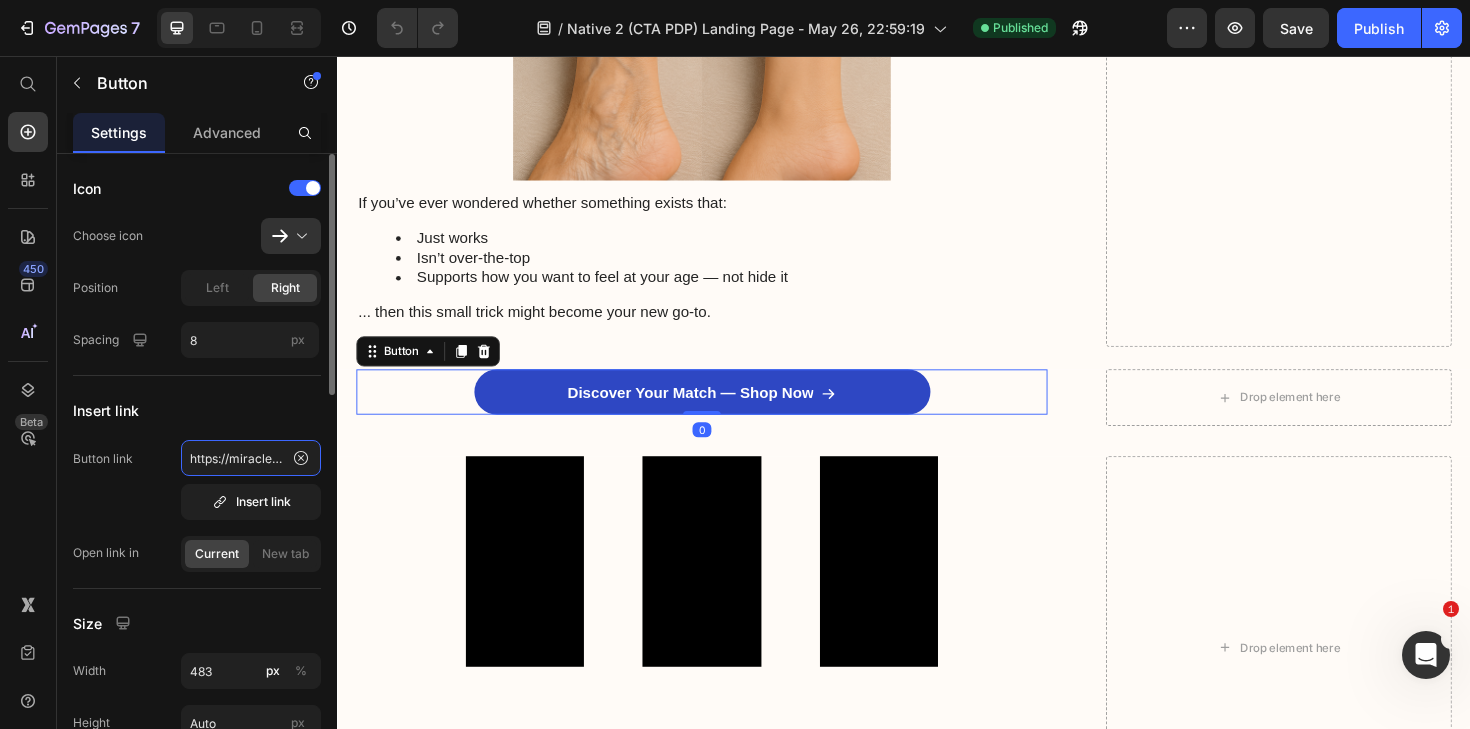 click on "https://miracledeparis.com/products/body-coverage-perfector" 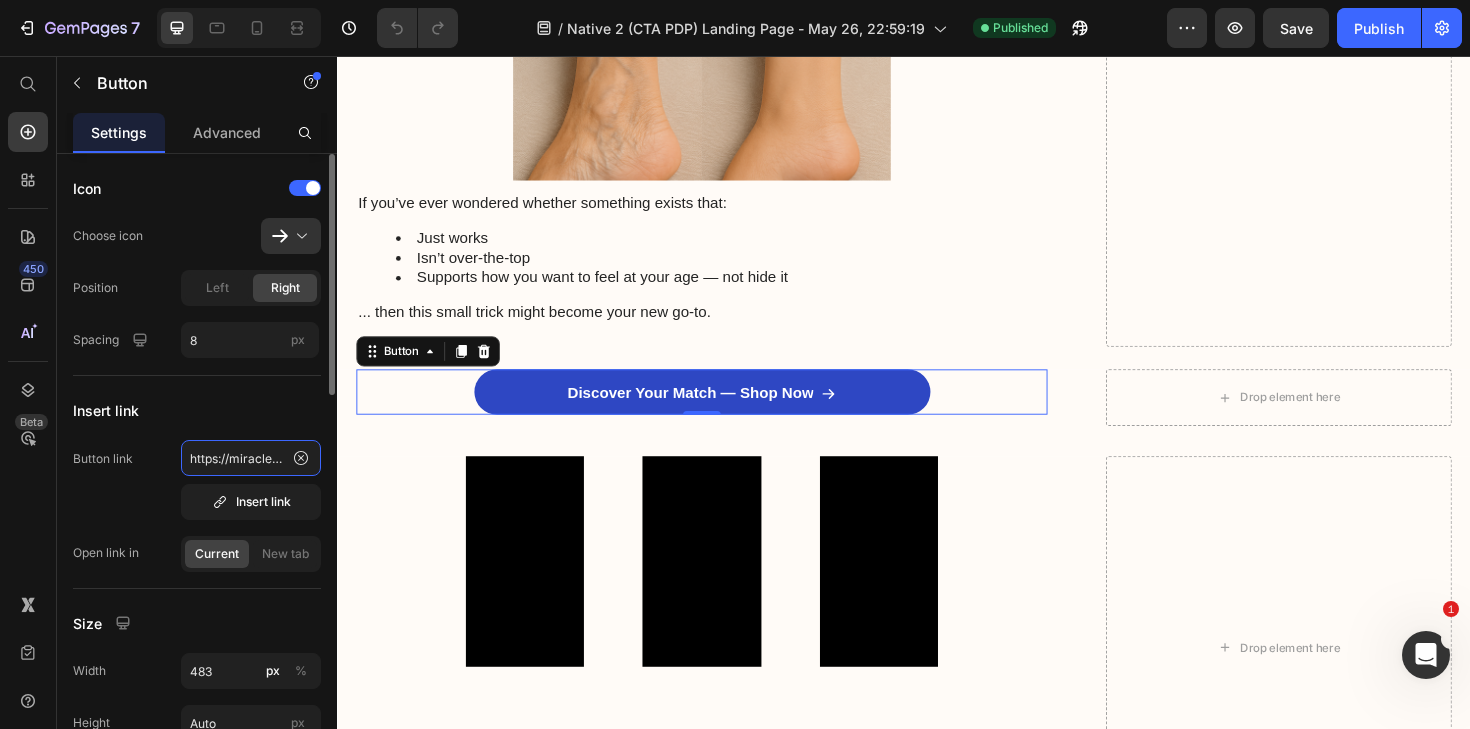 scroll, scrollTop: 0, scrollLeft: 463, axis: horizontal 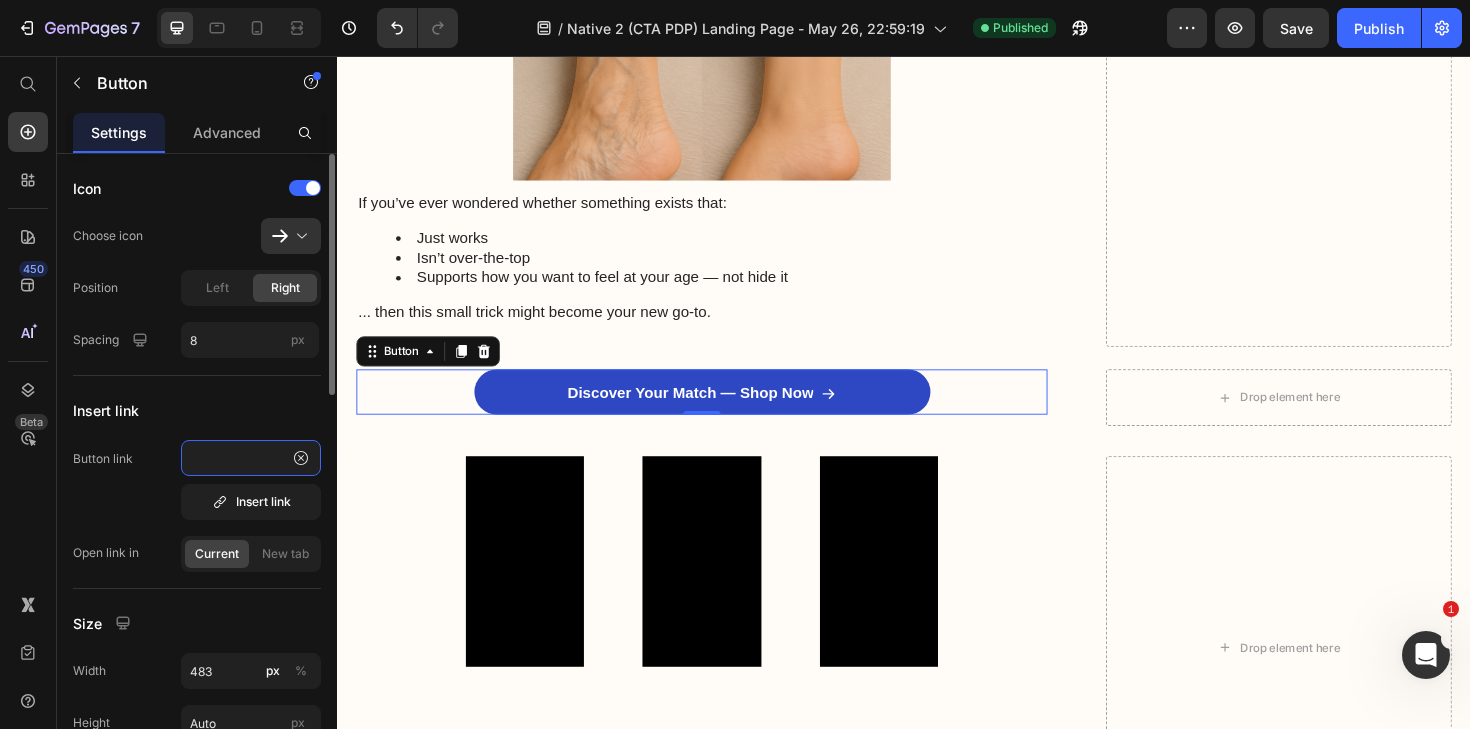 type on "https://miracledeparis.com/products/body-coverage-perfector?utm_source=tab-adv-ognative-265" 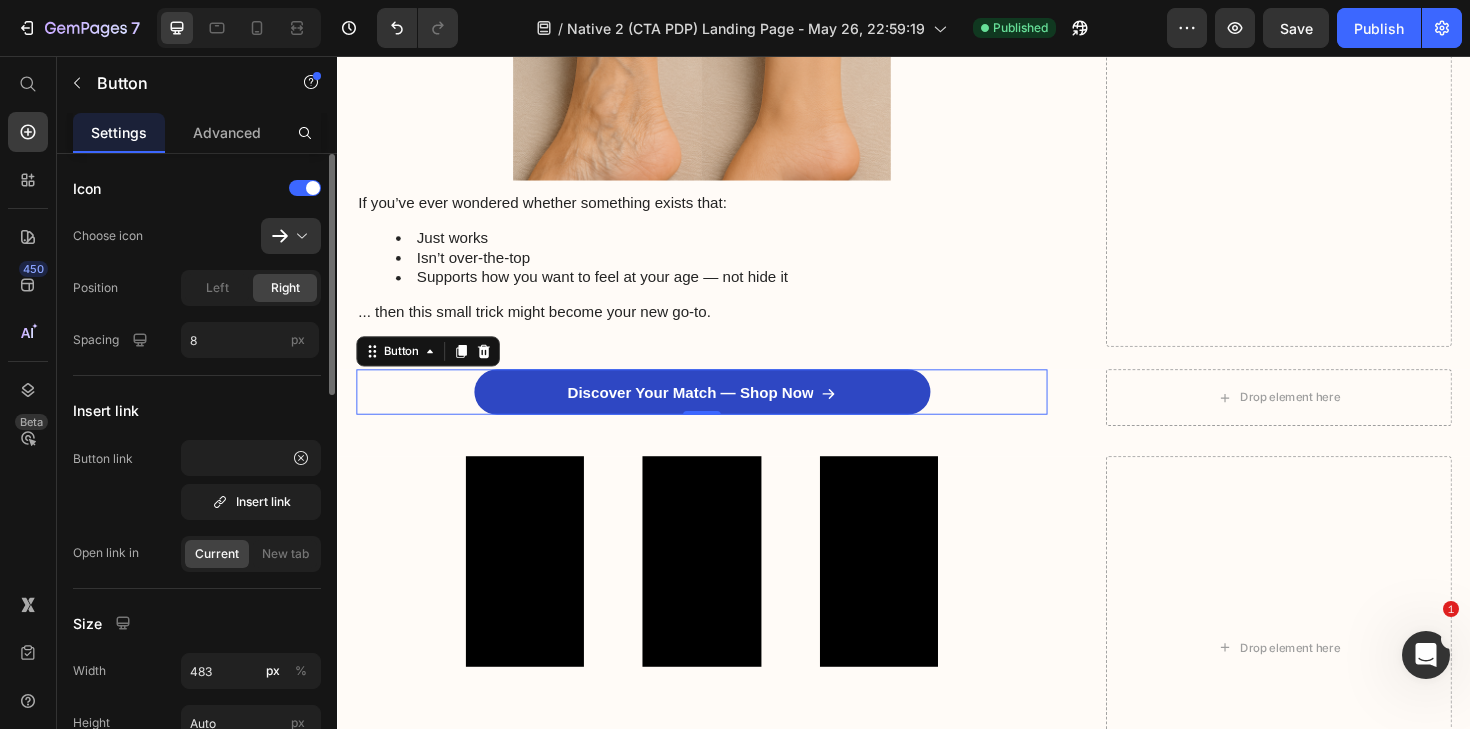 click on "Button link https://miracledeparis.com/products/body-coverage-perfector?utm_source=tab-adv-ognative-265  Insert link" at bounding box center (197, 480) 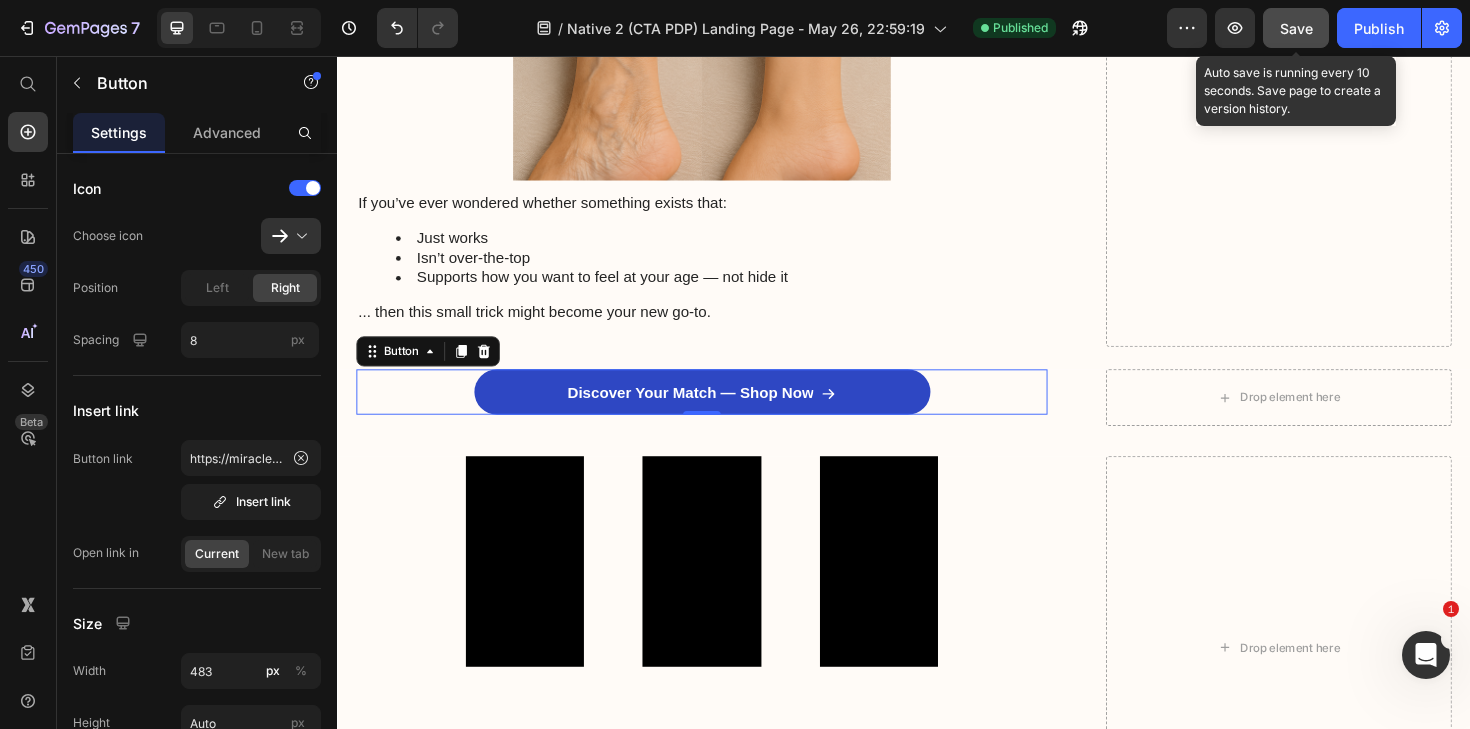 click on "Save" 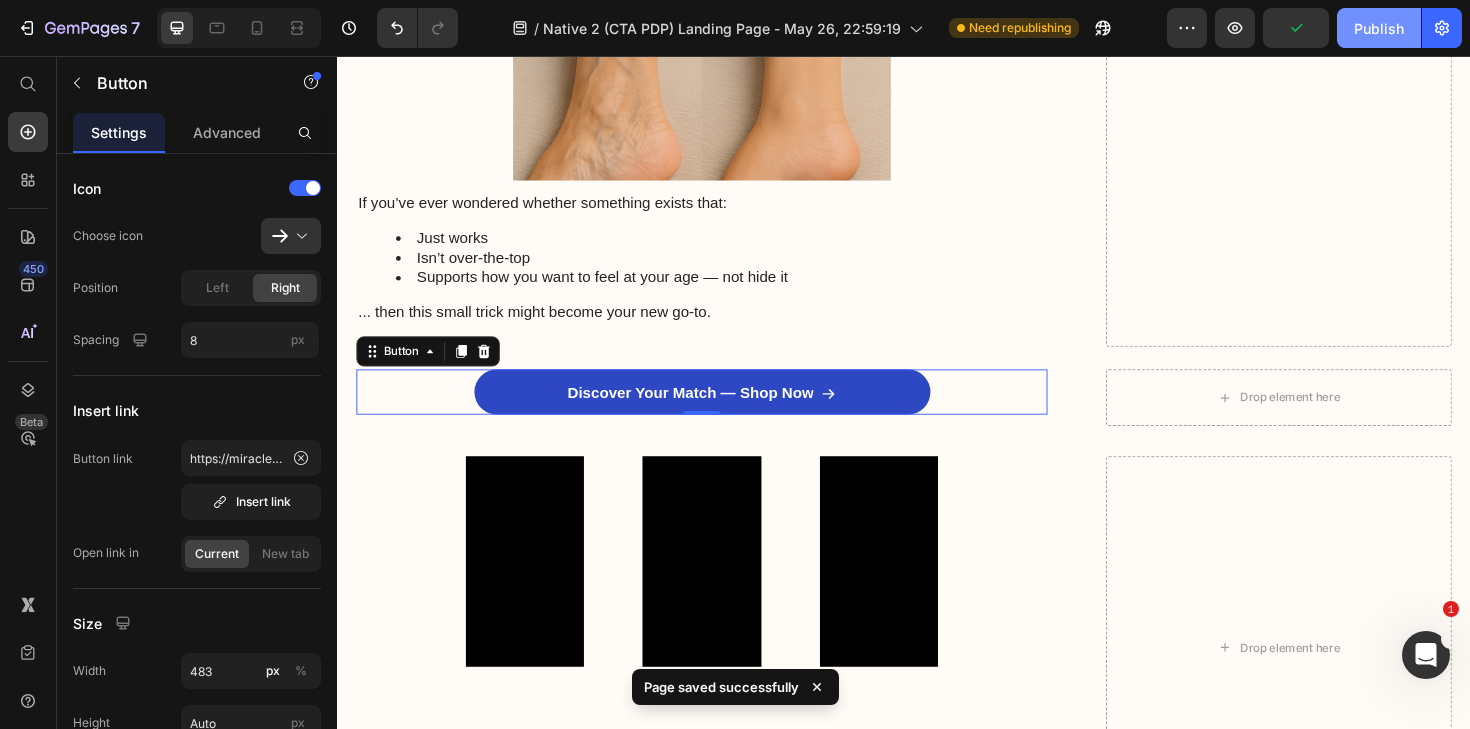 click on "Publish" at bounding box center (1379, 28) 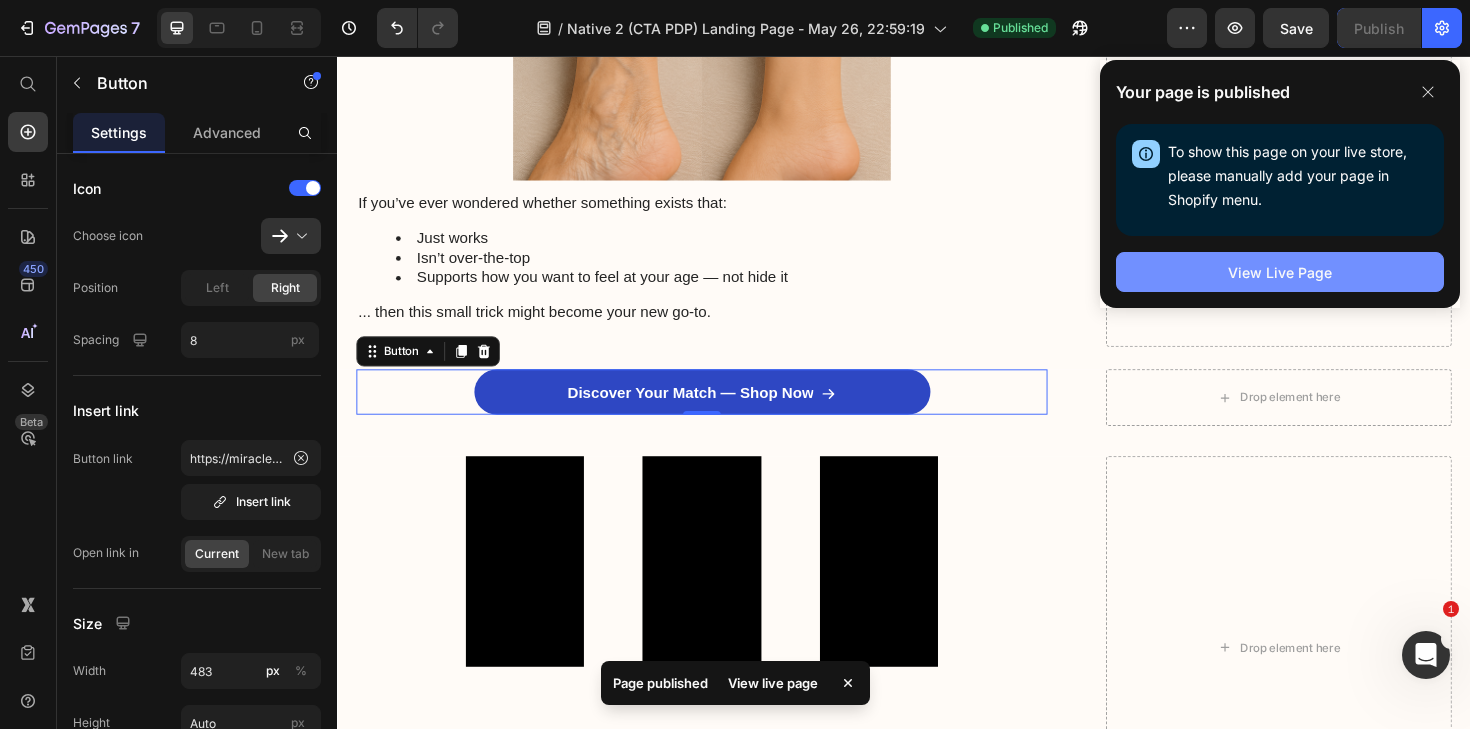 click on "View Live Page" at bounding box center [1280, 272] 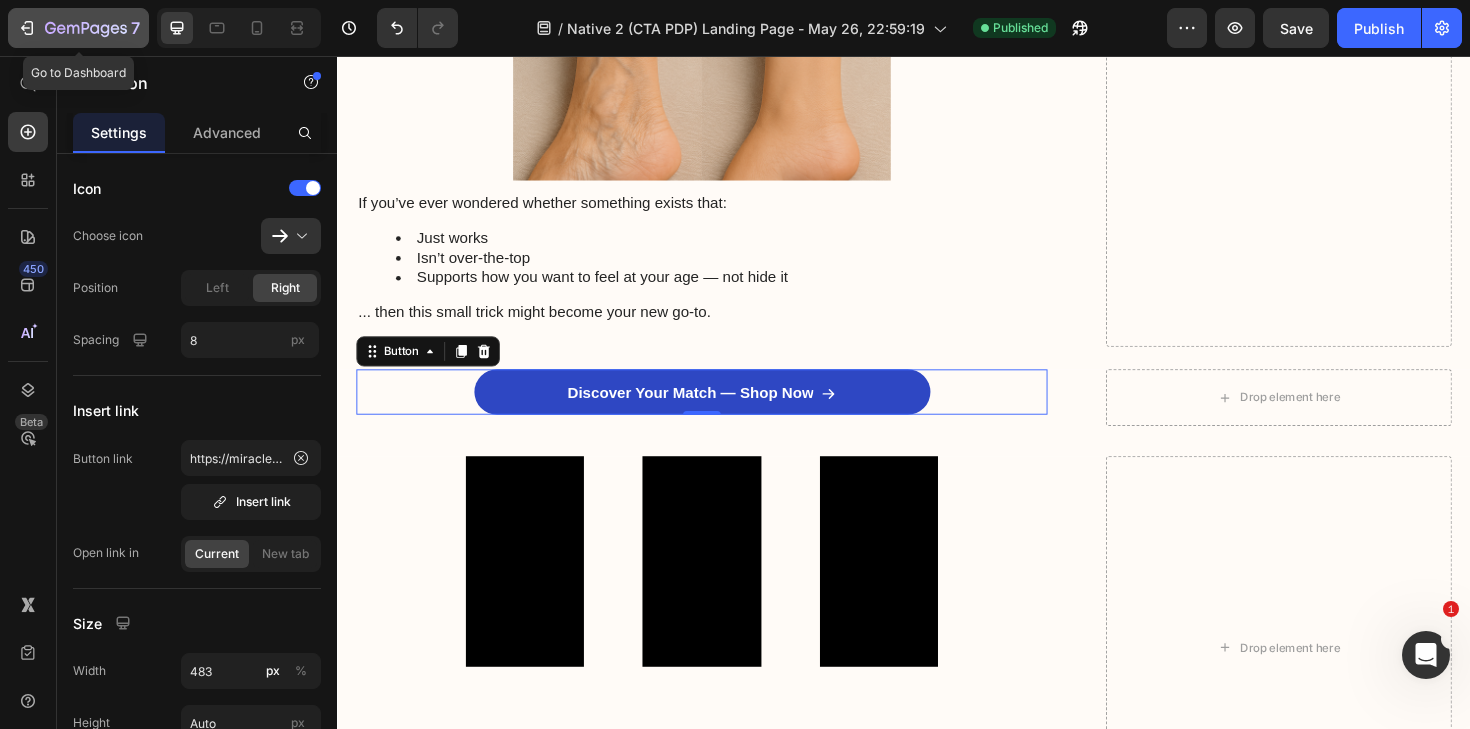 click 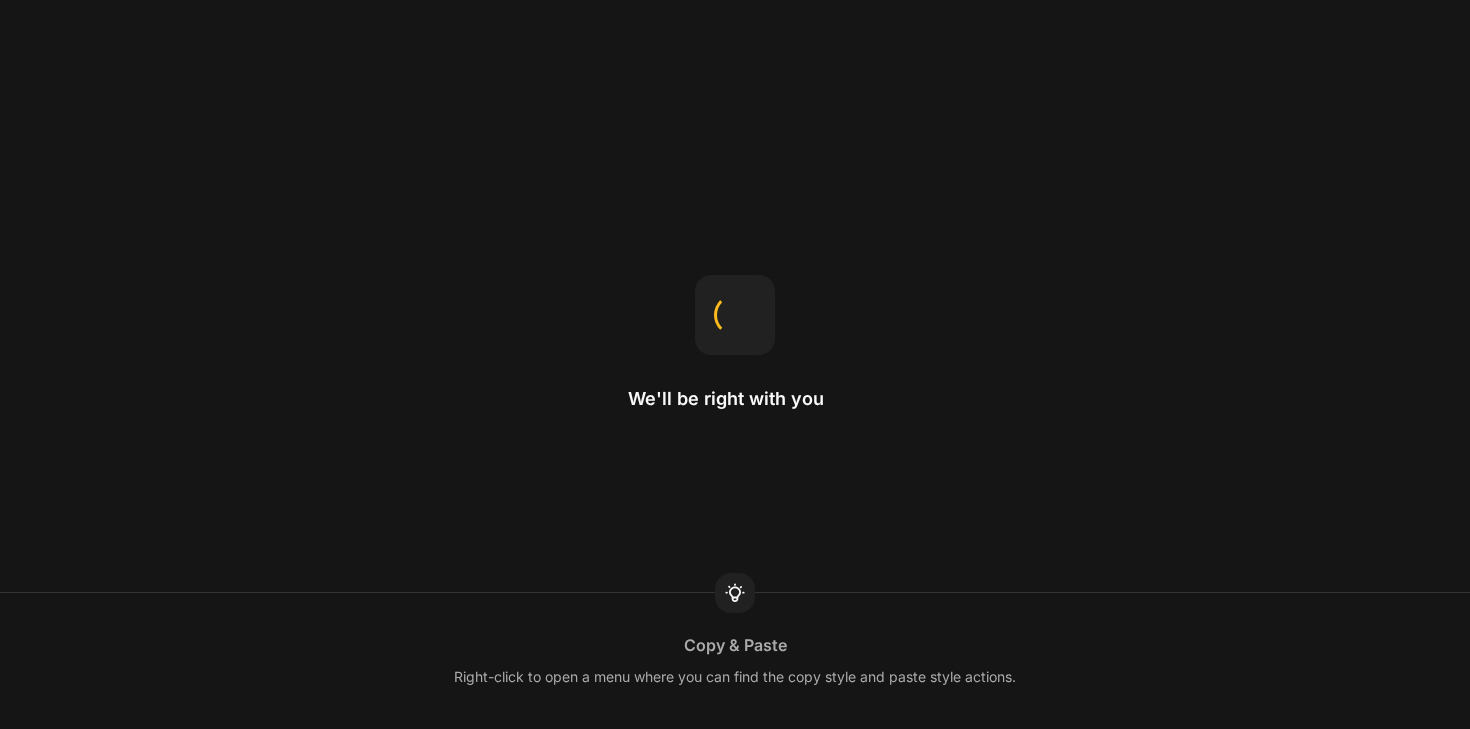 scroll, scrollTop: 0, scrollLeft: 0, axis: both 